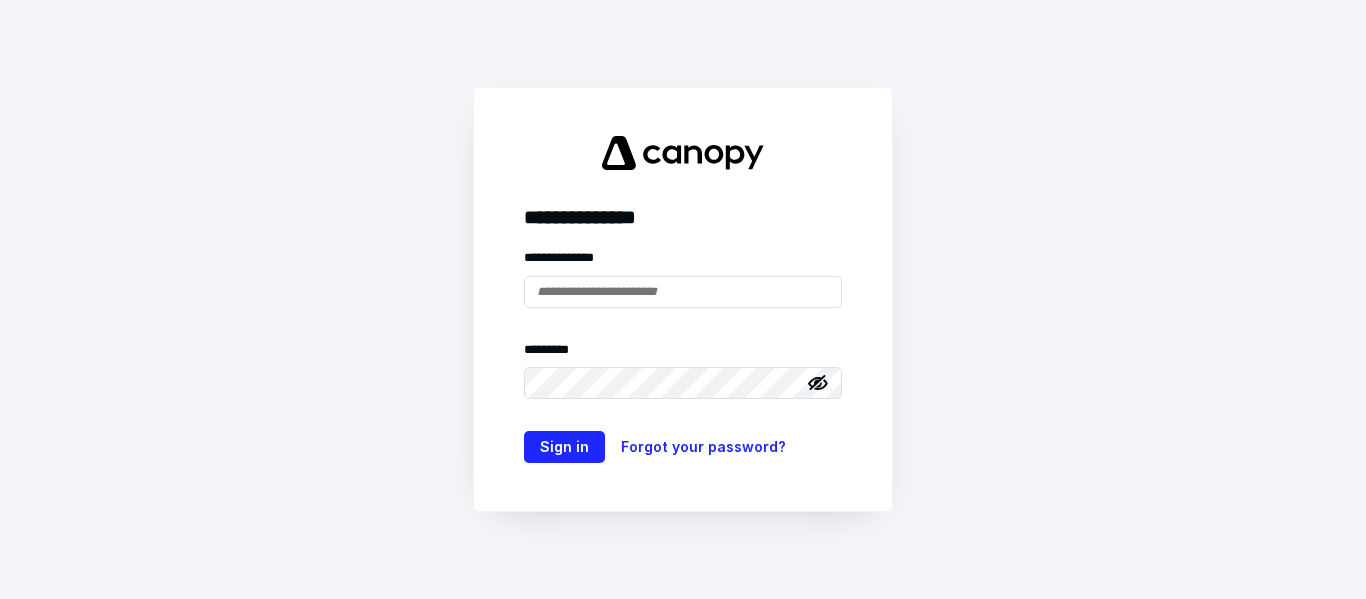 scroll, scrollTop: 0, scrollLeft: 0, axis: both 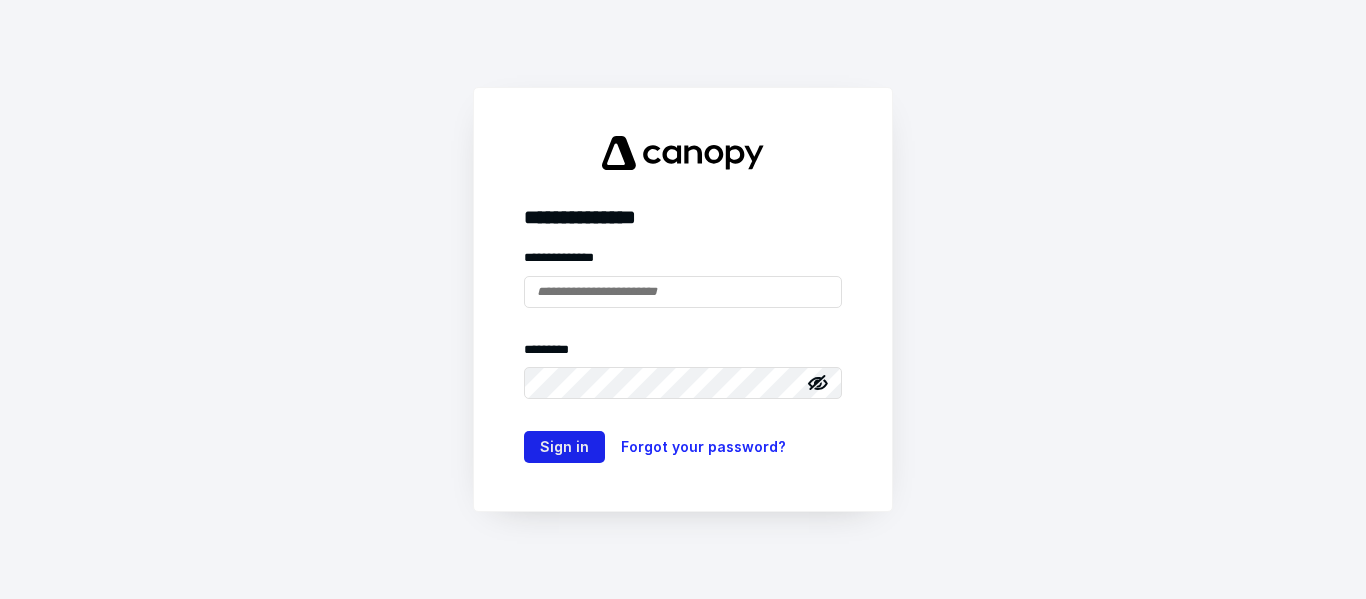 type on "**********" 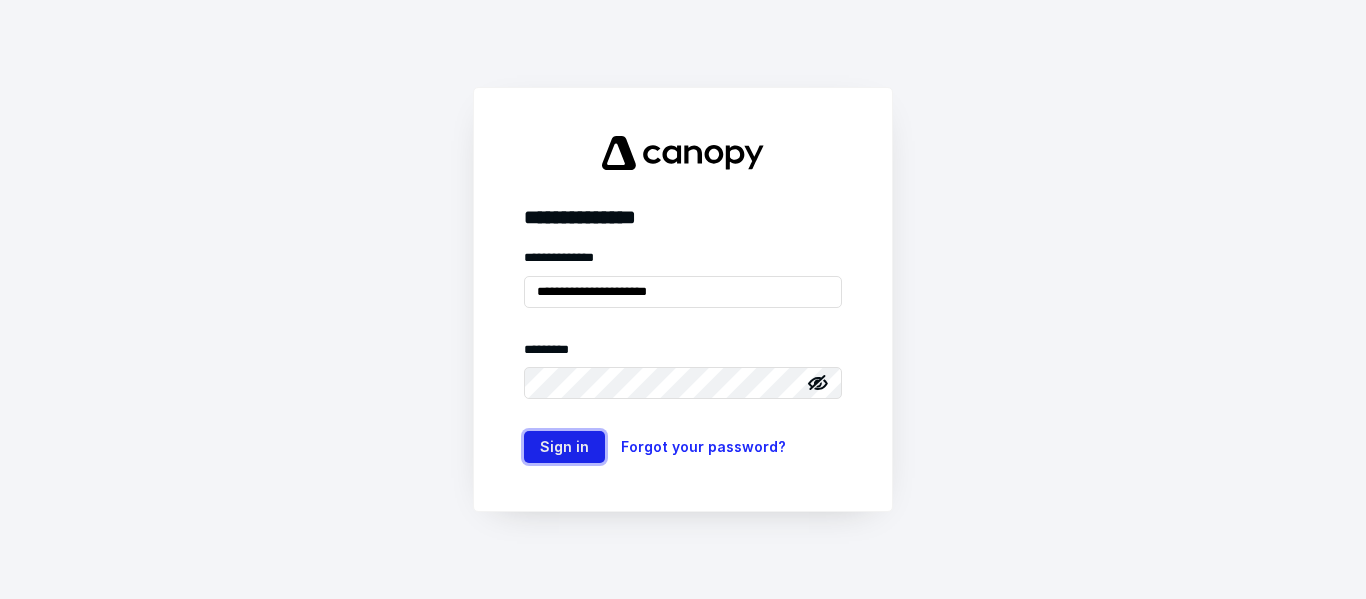click on "Sign in" at bounding box center (564, 447) 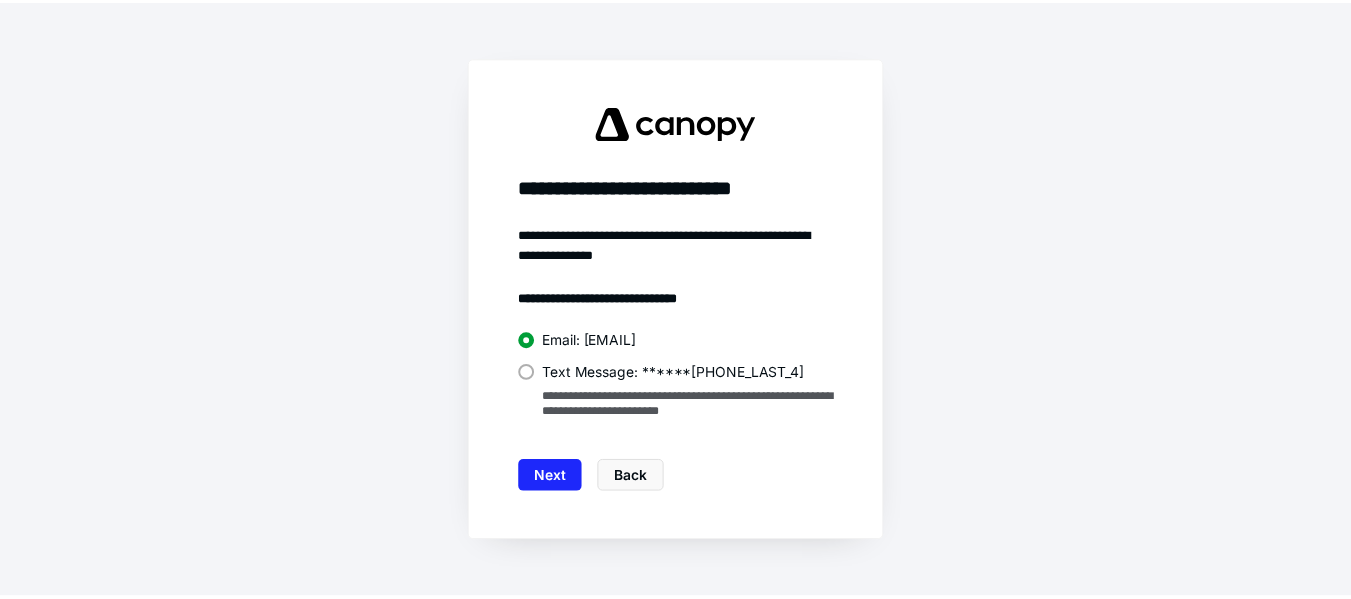 scroll, scrollTop: 0, scrollLeft: 0, axis: both 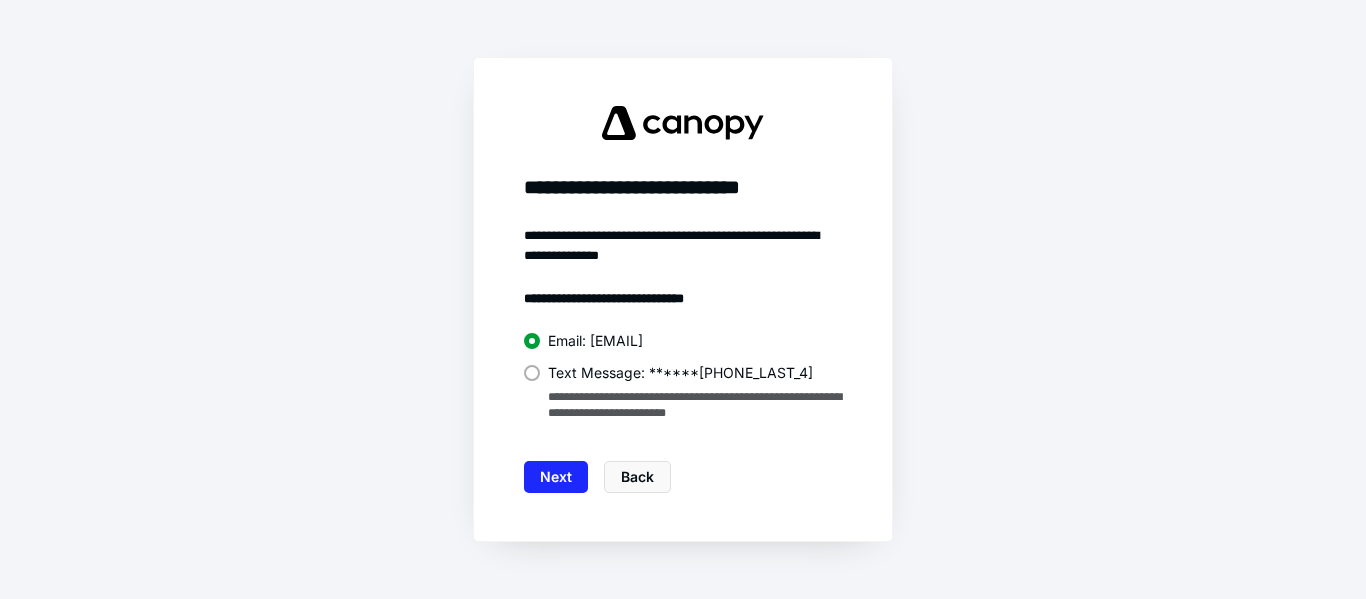 click on "**********" at bounding box center [683, 377] 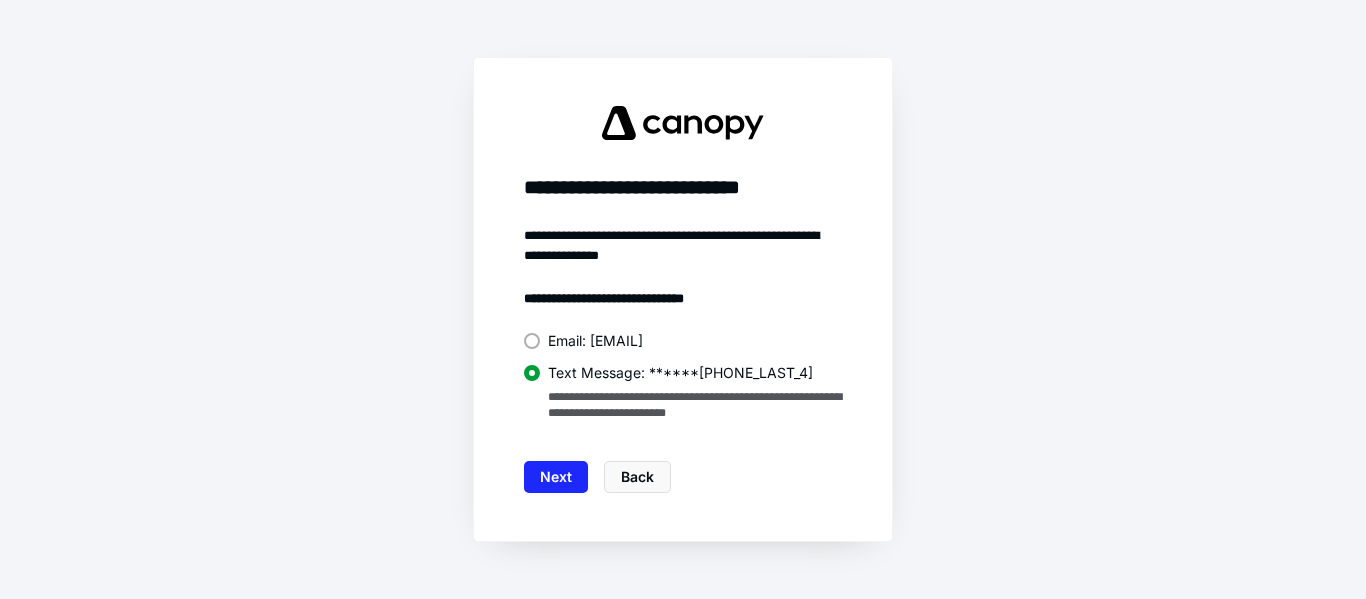 click on "Next" at bounding box center (556, 477) 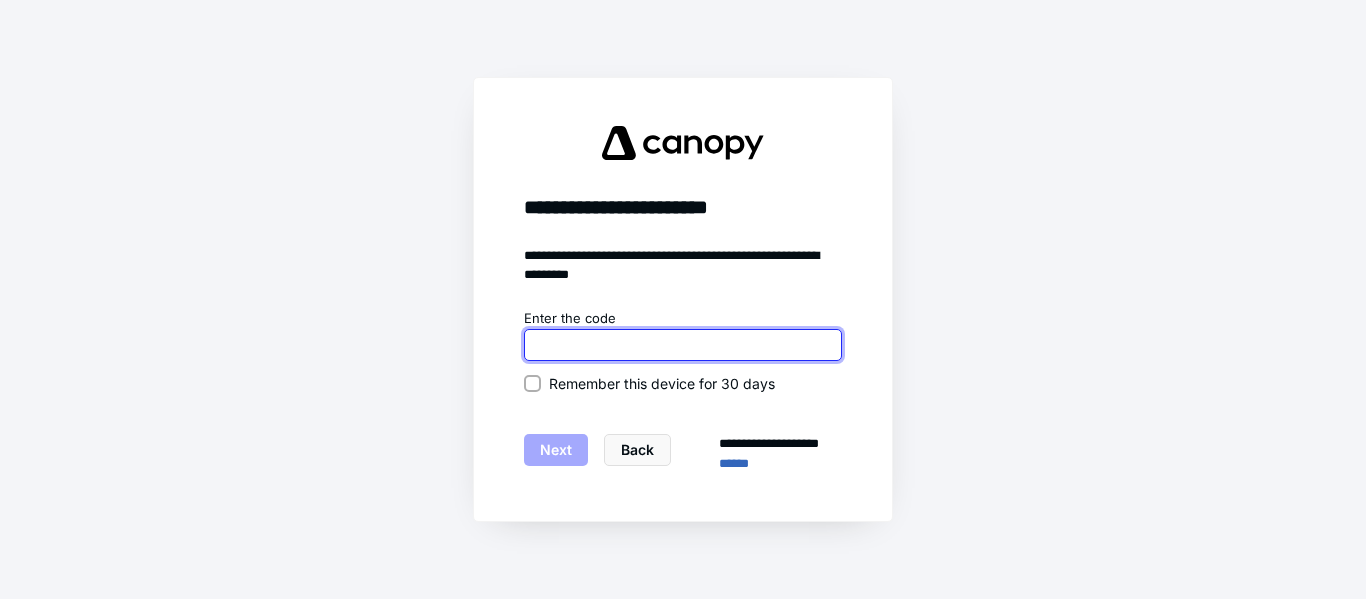 click at bounding box center (683, 345) 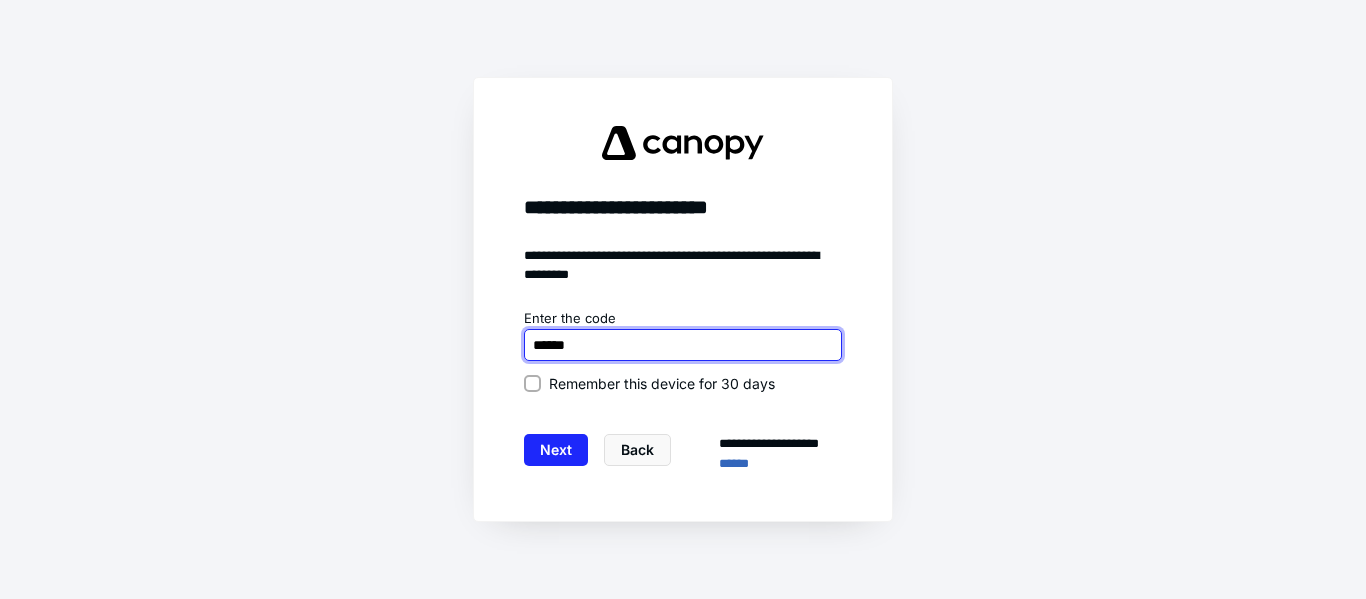 type on "******" 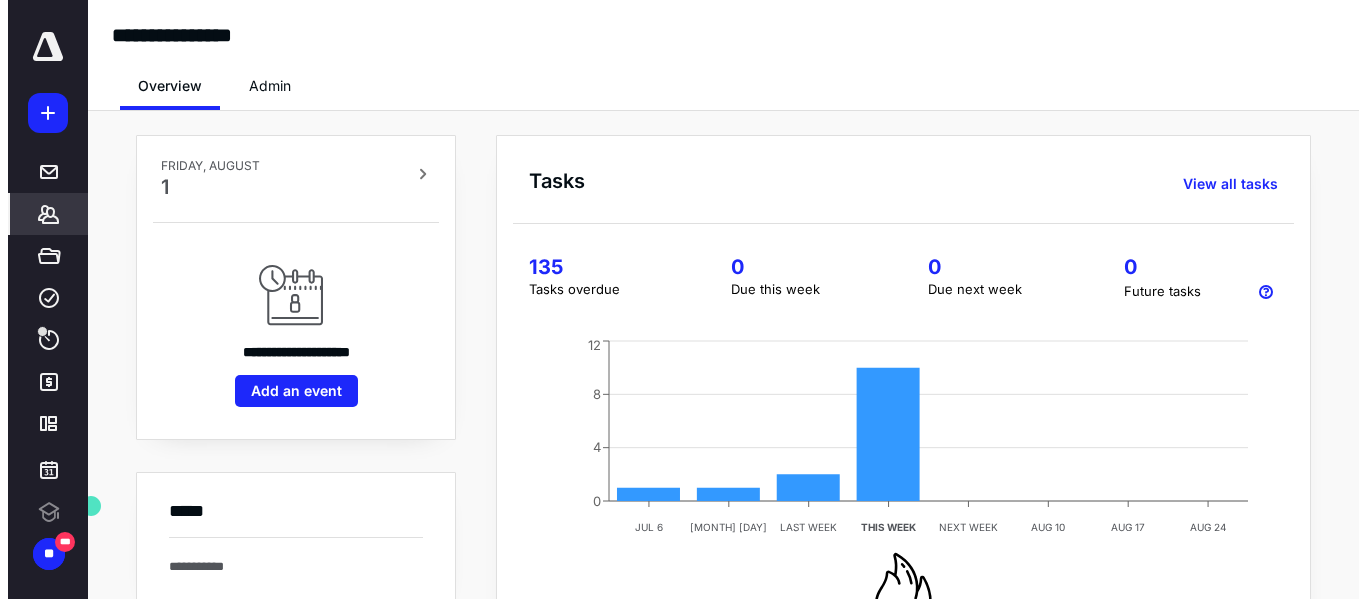 scroll, scrollTop: 0, scrollLeft: 0, axis: both 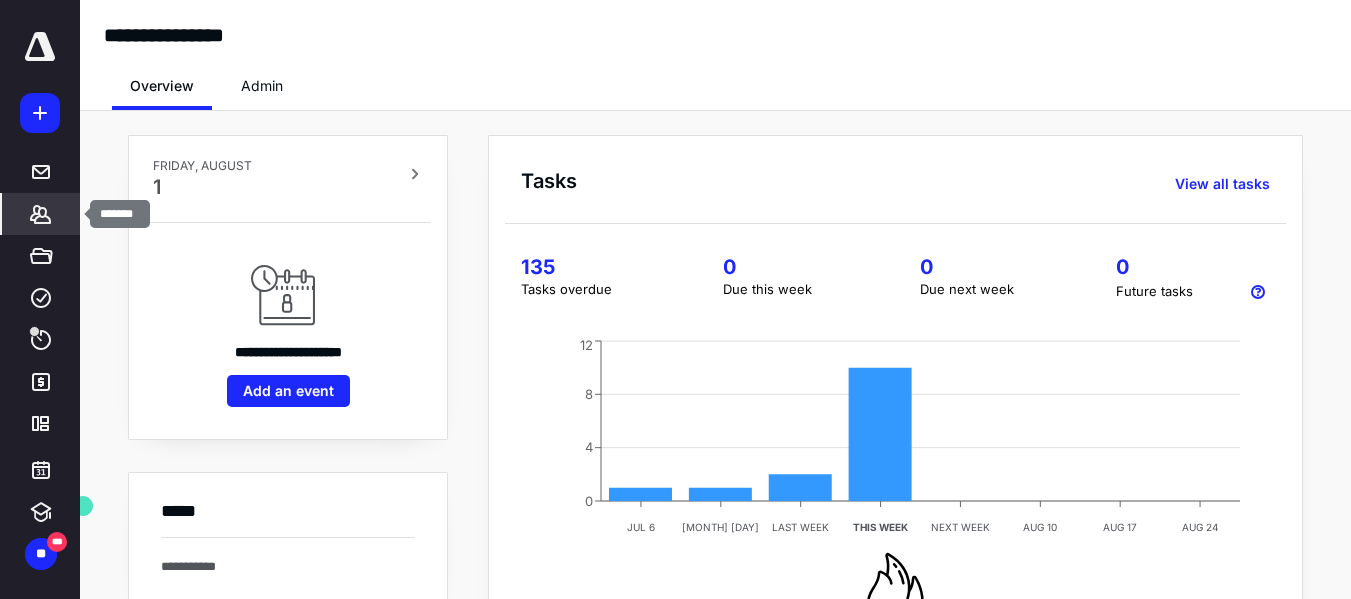 click on "*******" at bounding box center (41, 214) 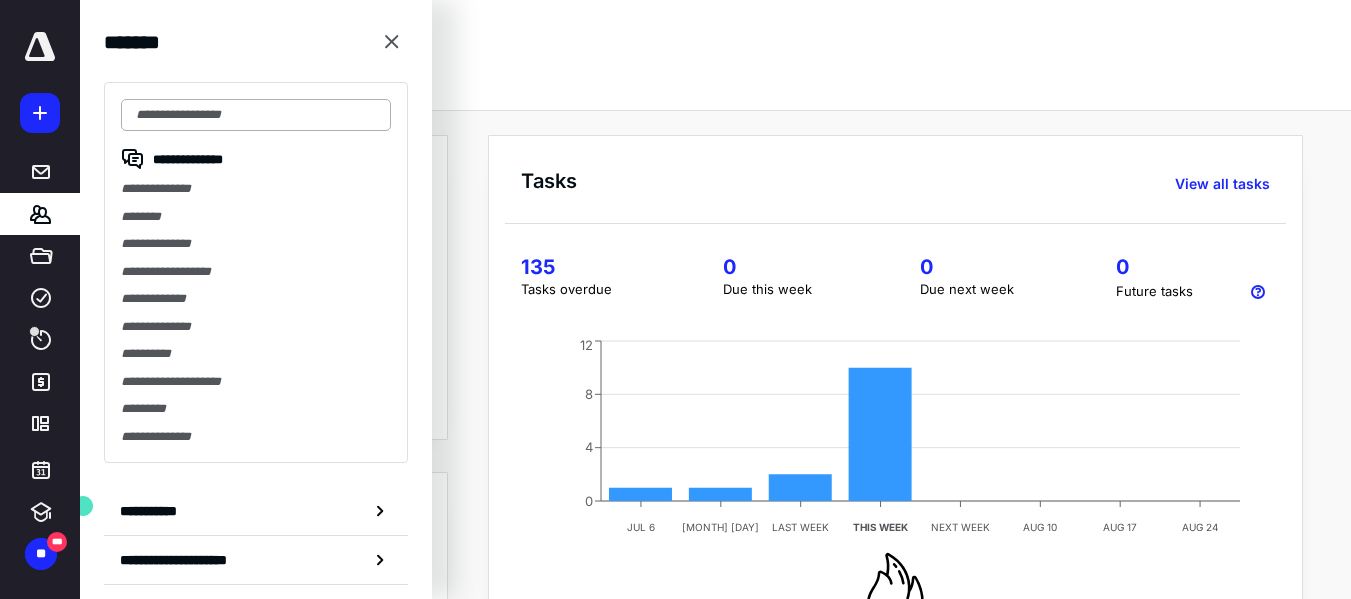 click at bounding box center (256, 115) 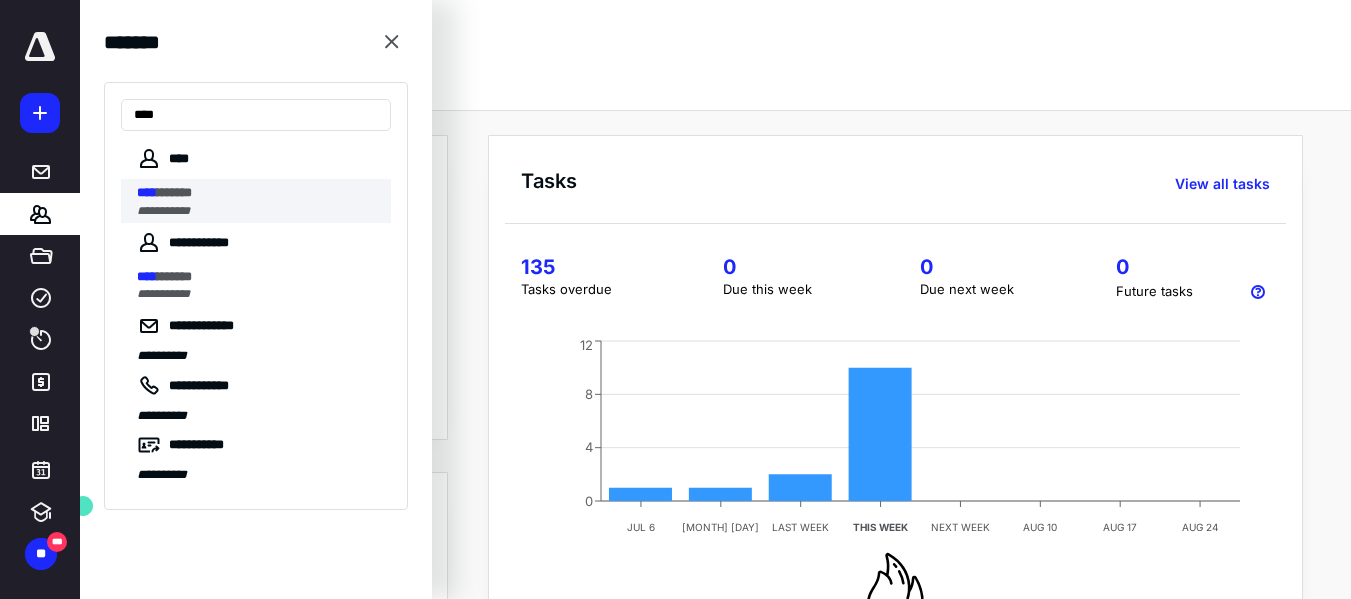 type on "****" 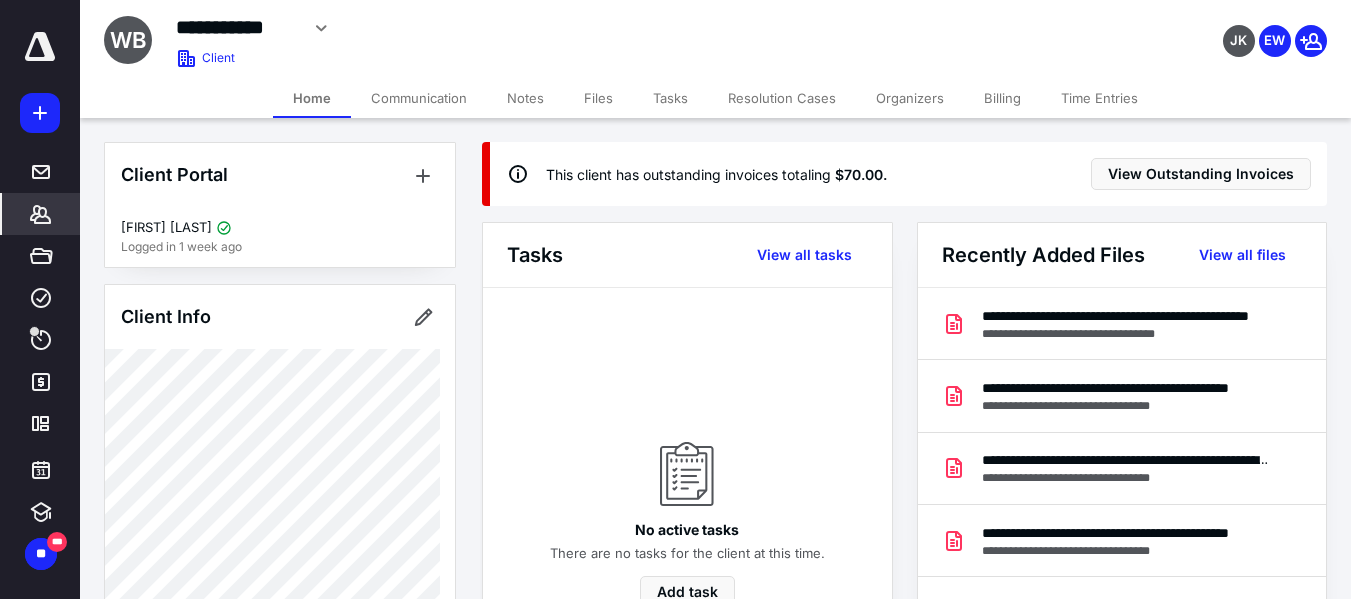 click on "View all files" at bounding box center (1242, 255) 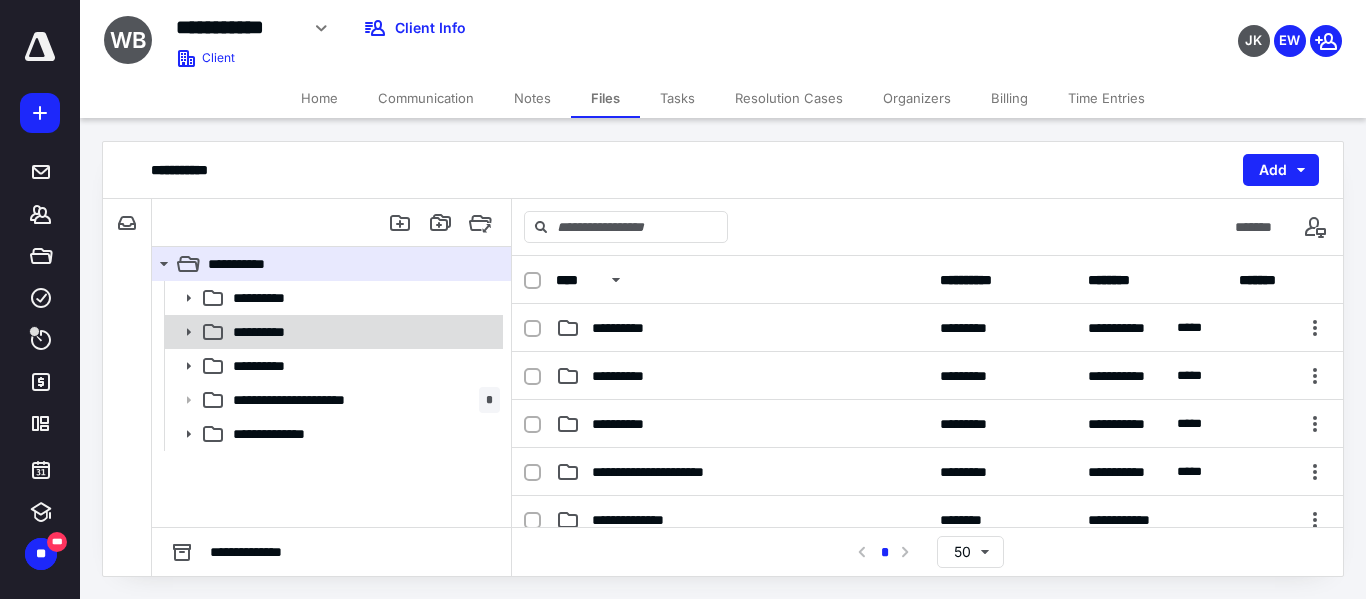 click 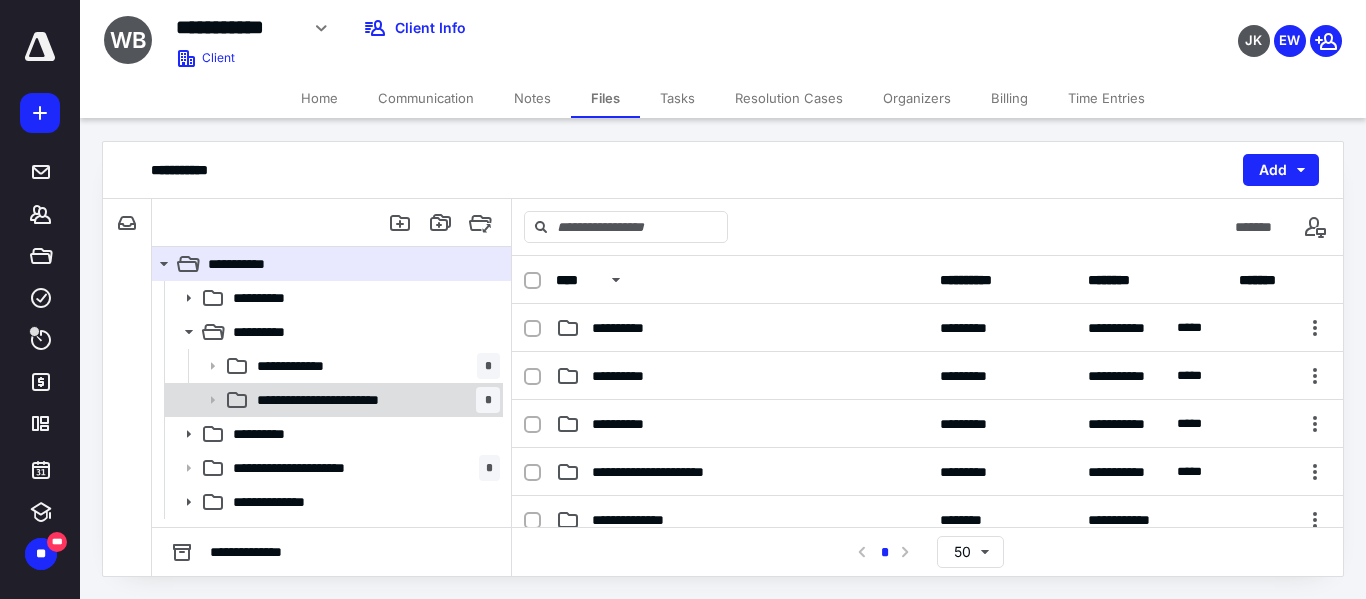 click 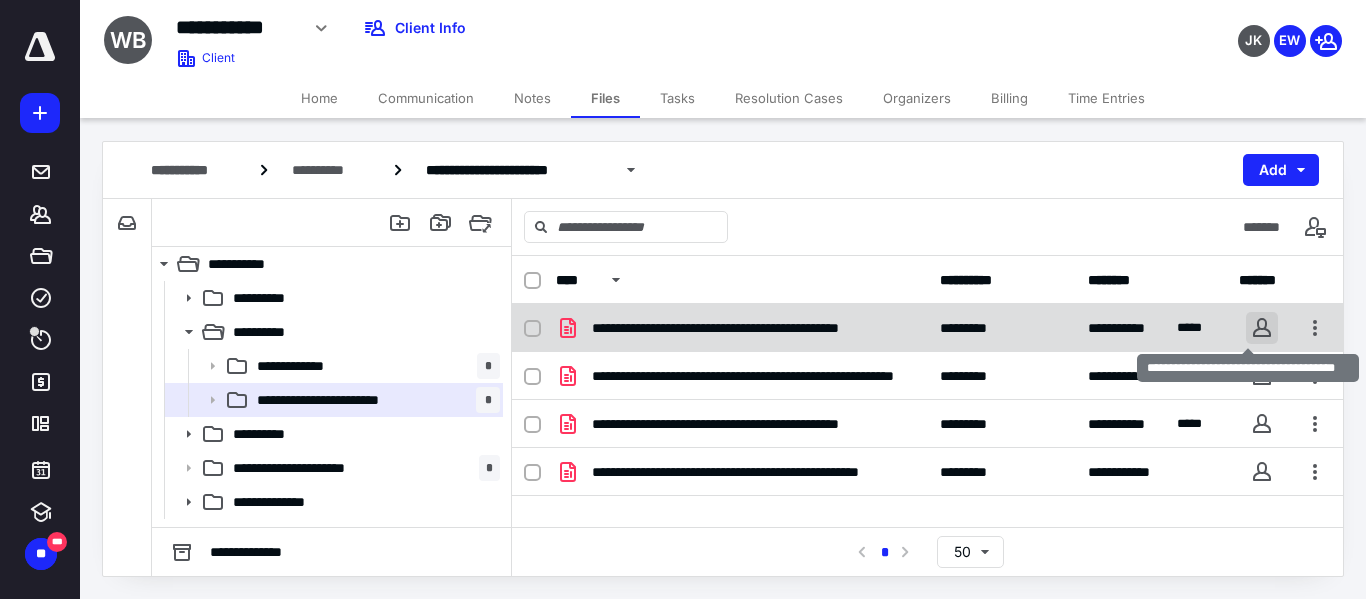 click at bounding box center [1262, 328] 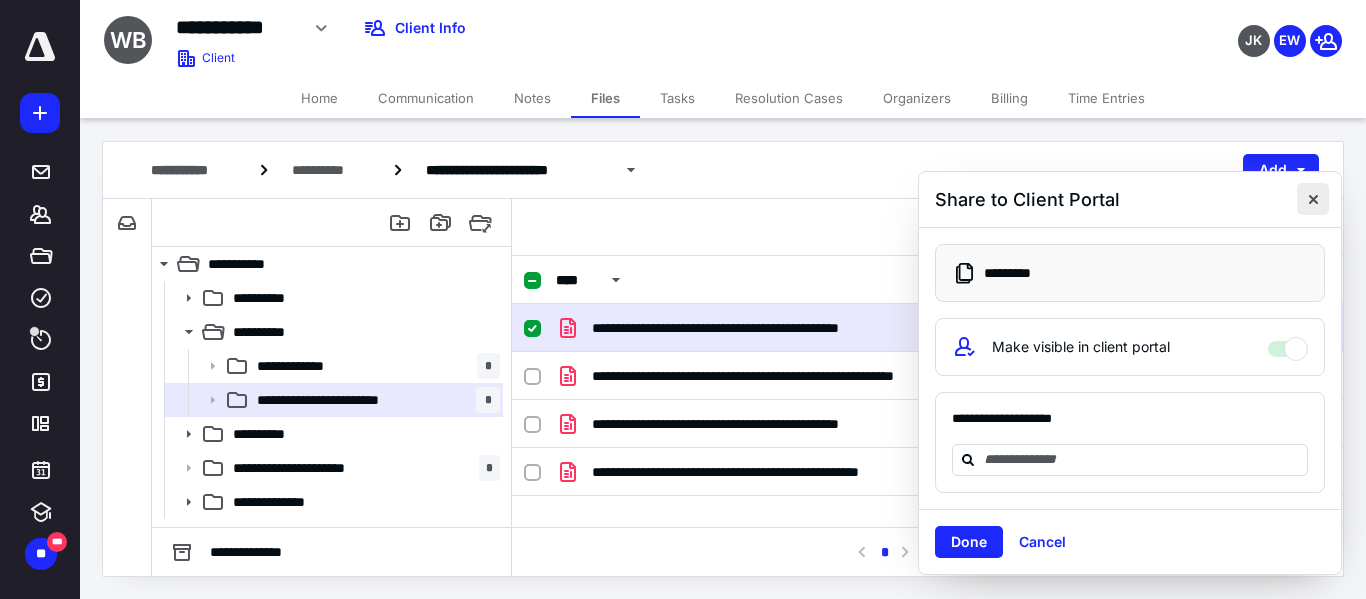 click at bounding box center [1313, 199] 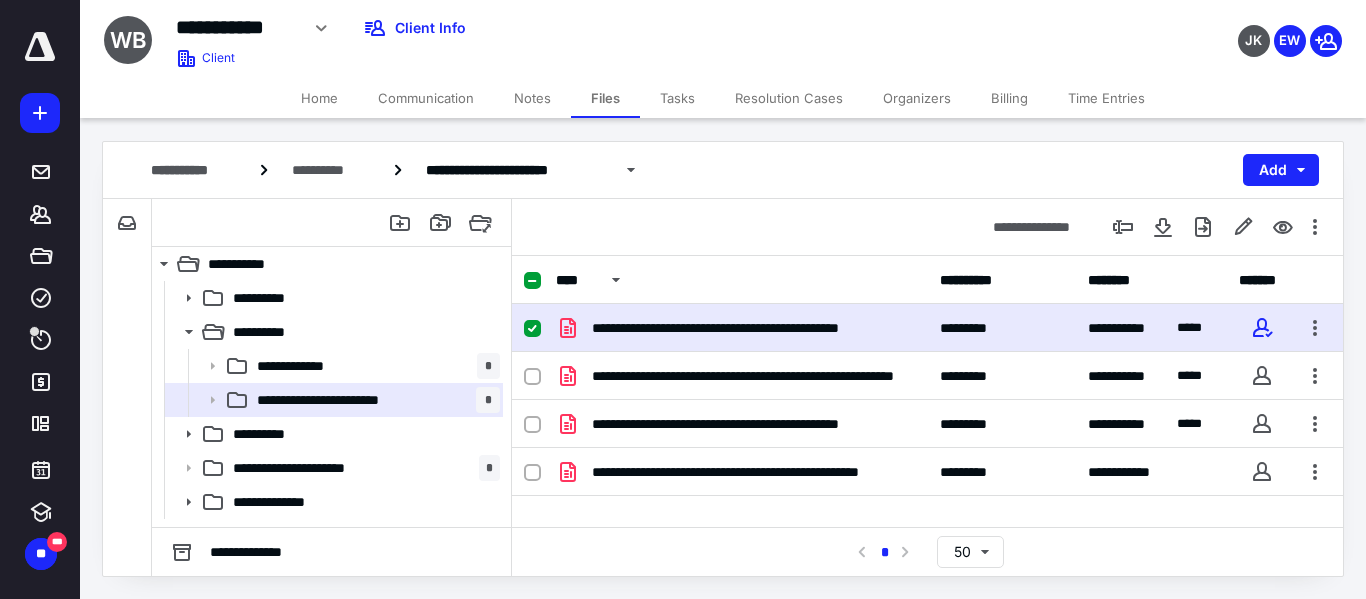 click at bounding box center [532, 329] 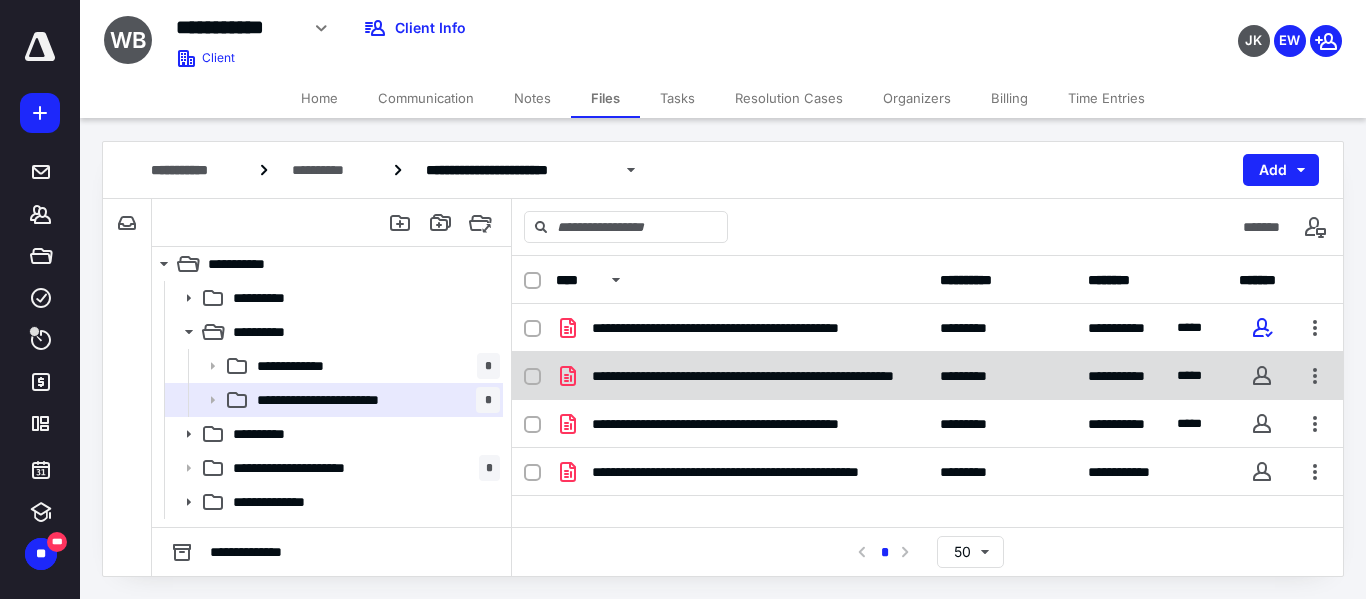 click at bounding box center (532, 377) 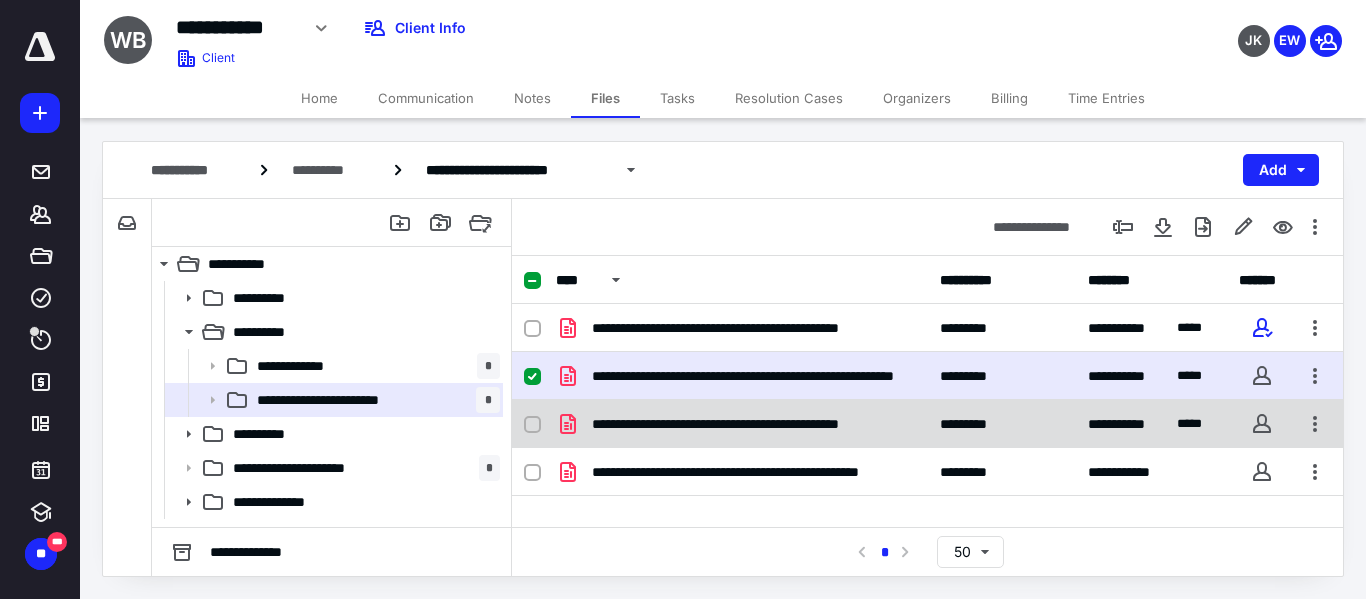 click at bounding box center [532, 425] 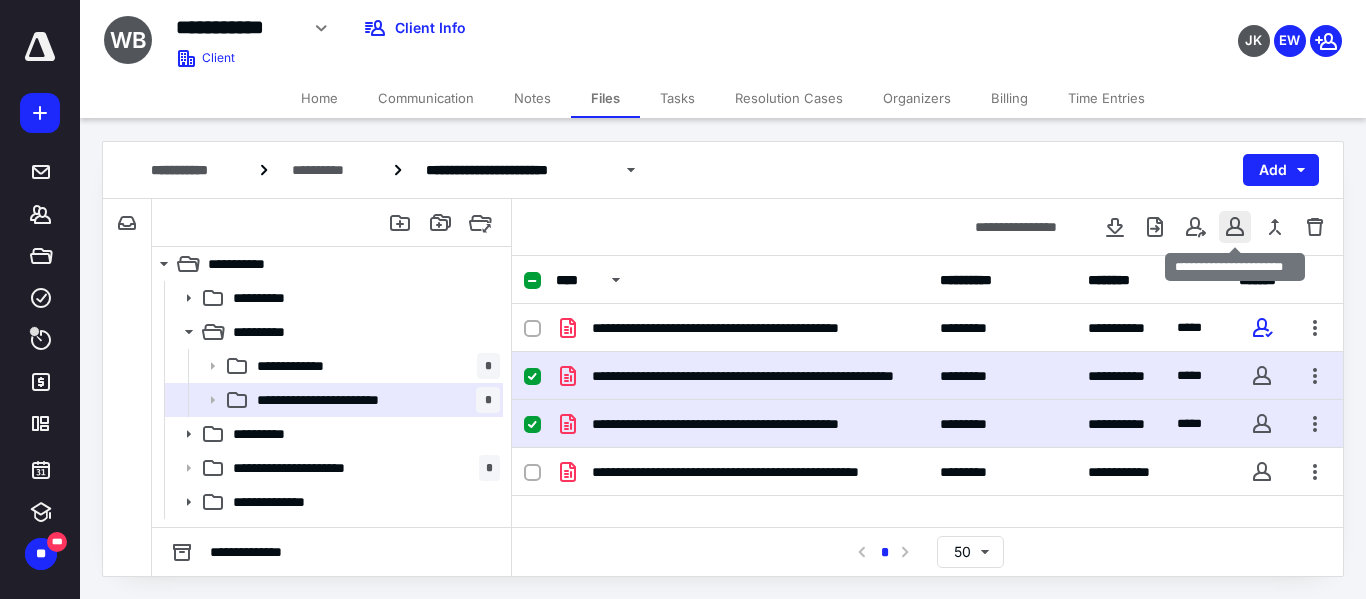 click at bounding box center (1235, 227) 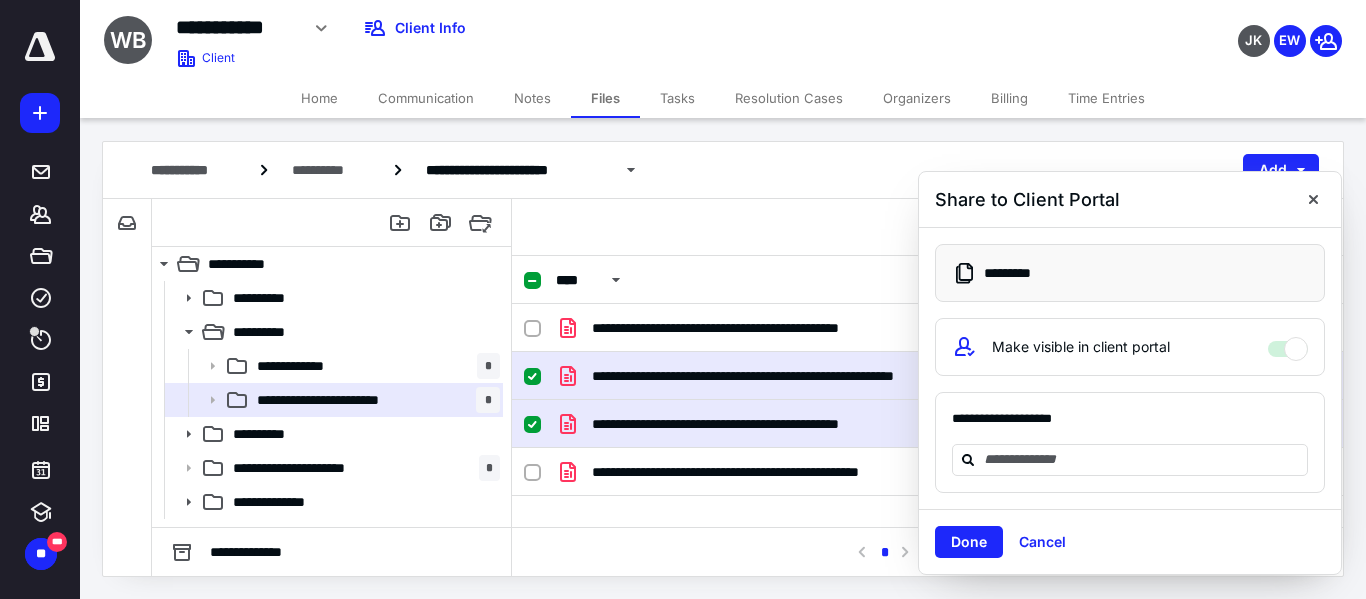 click on "Done" at bounding box center (969, 542) 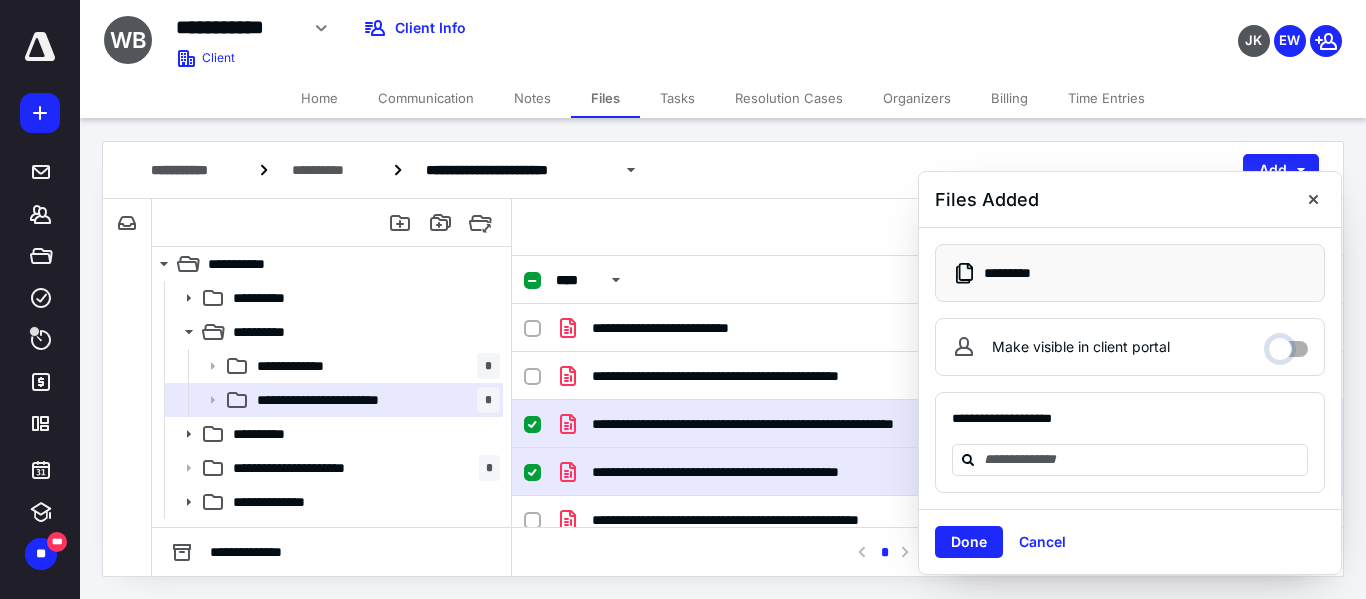 click on "Make visible in client portal" at bounding box center (1288, 344) 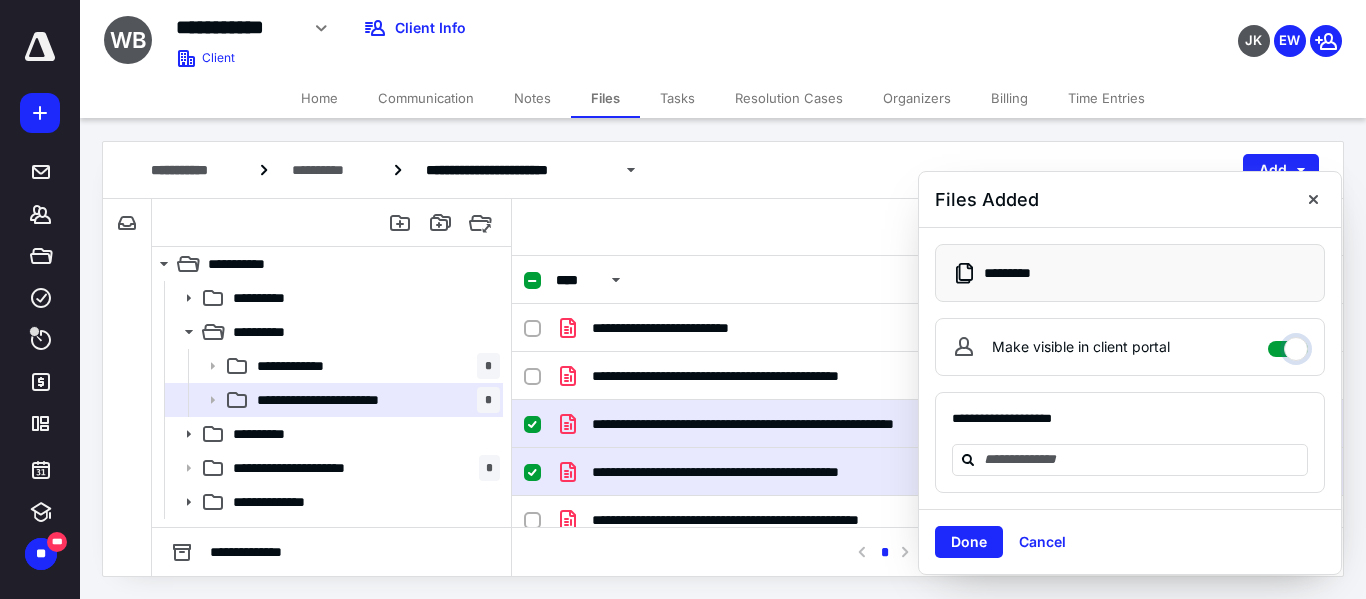 checkbox on "****" 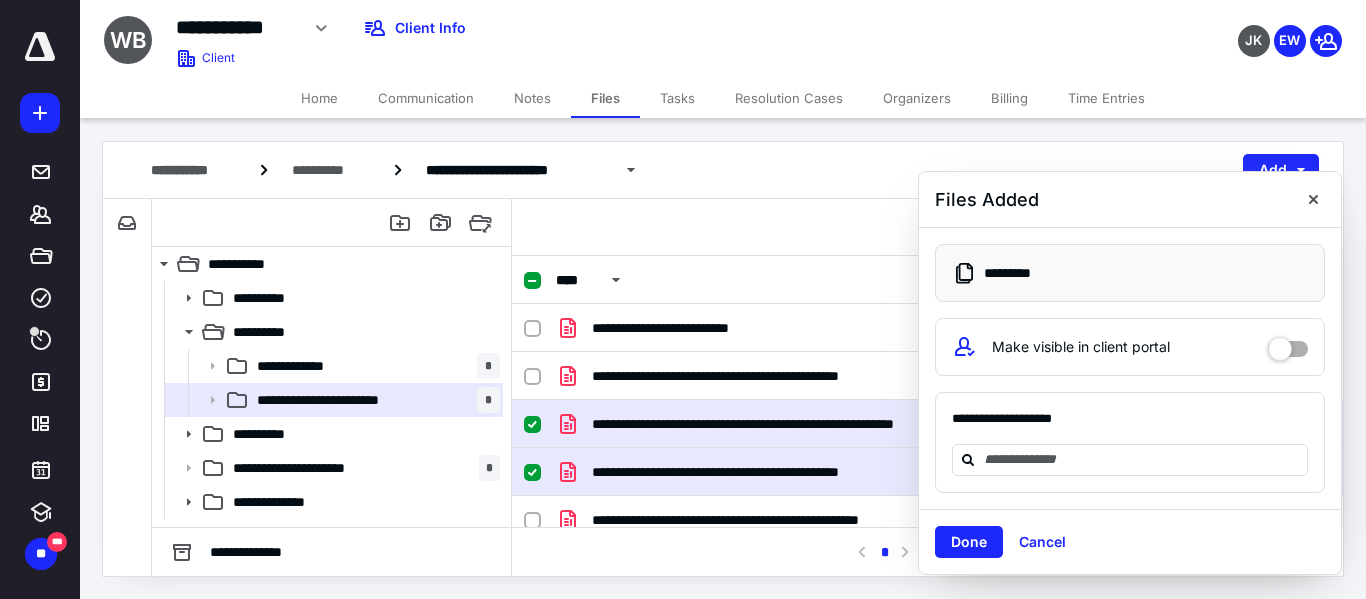click on "Done" at bounding box center [969, 542] 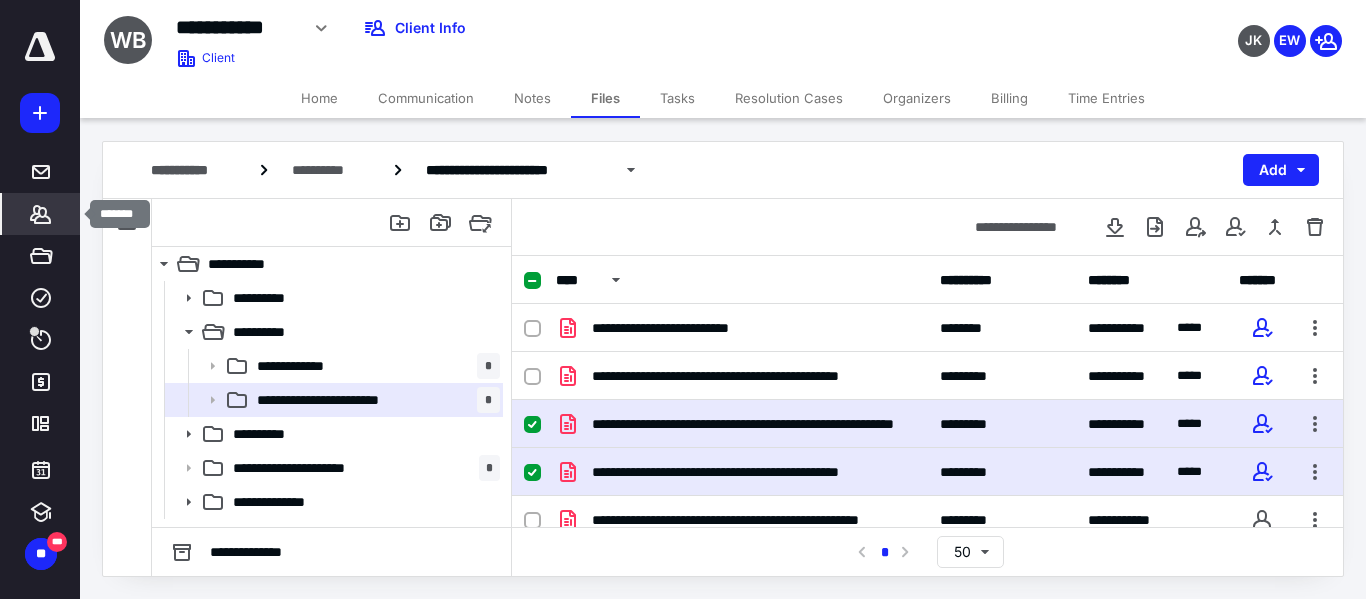 click 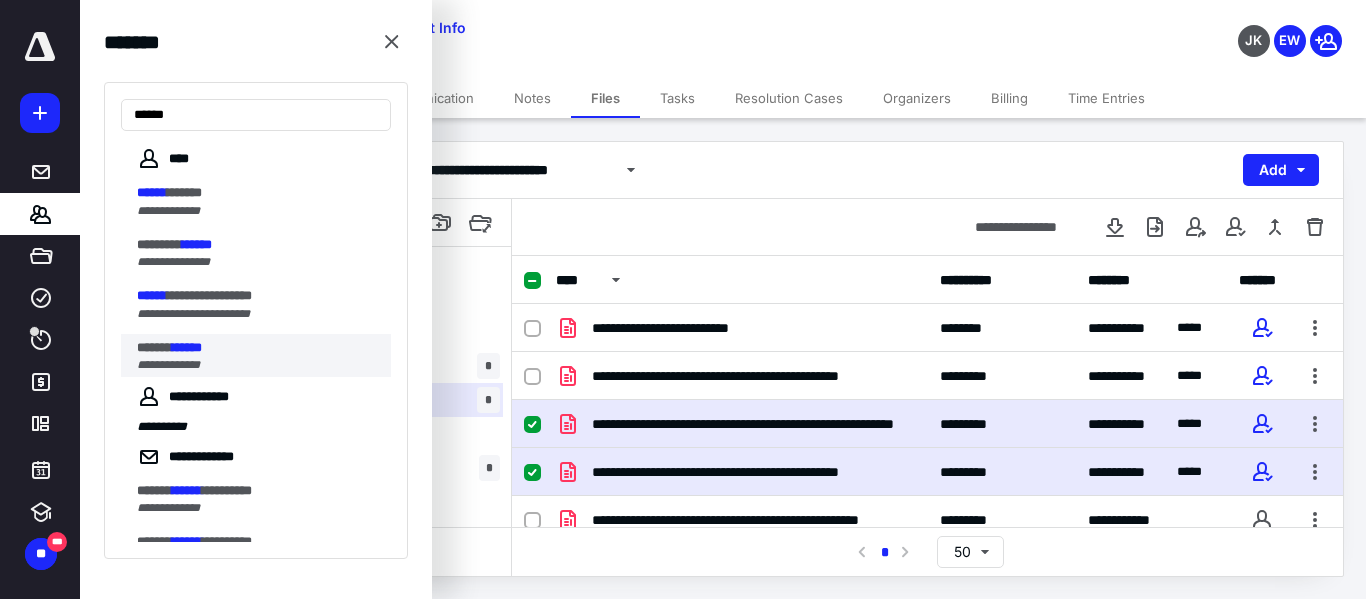 type on "******" 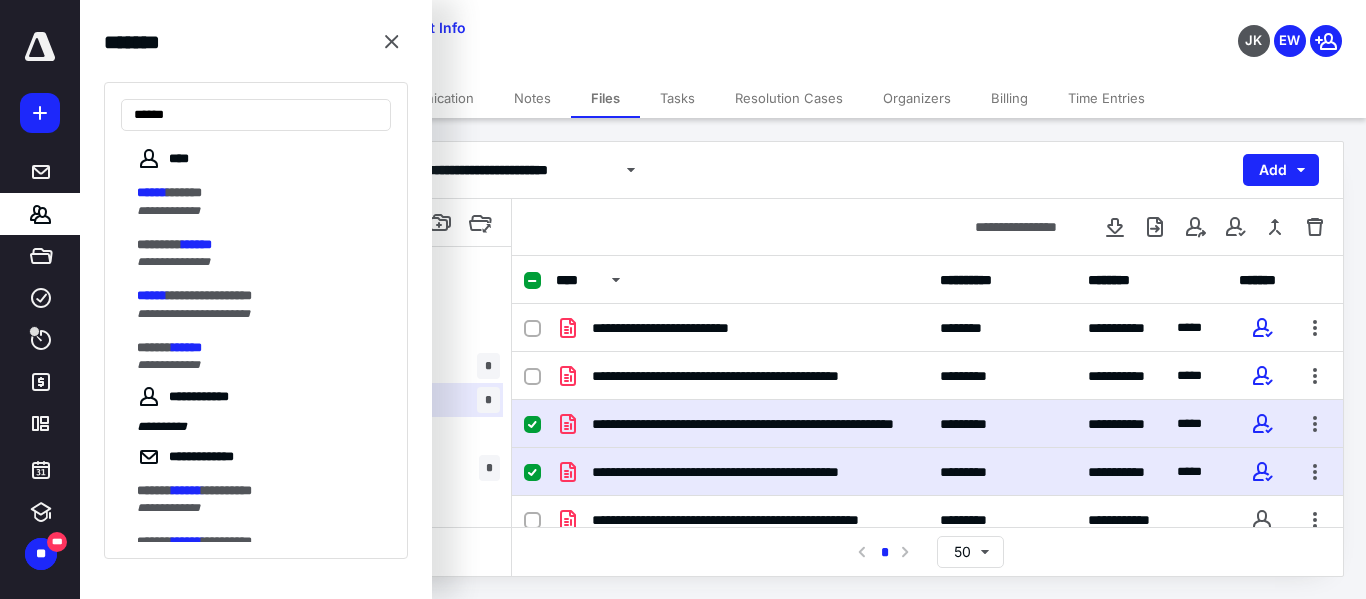 click on "****** ******" at bounding box center [258, 348] 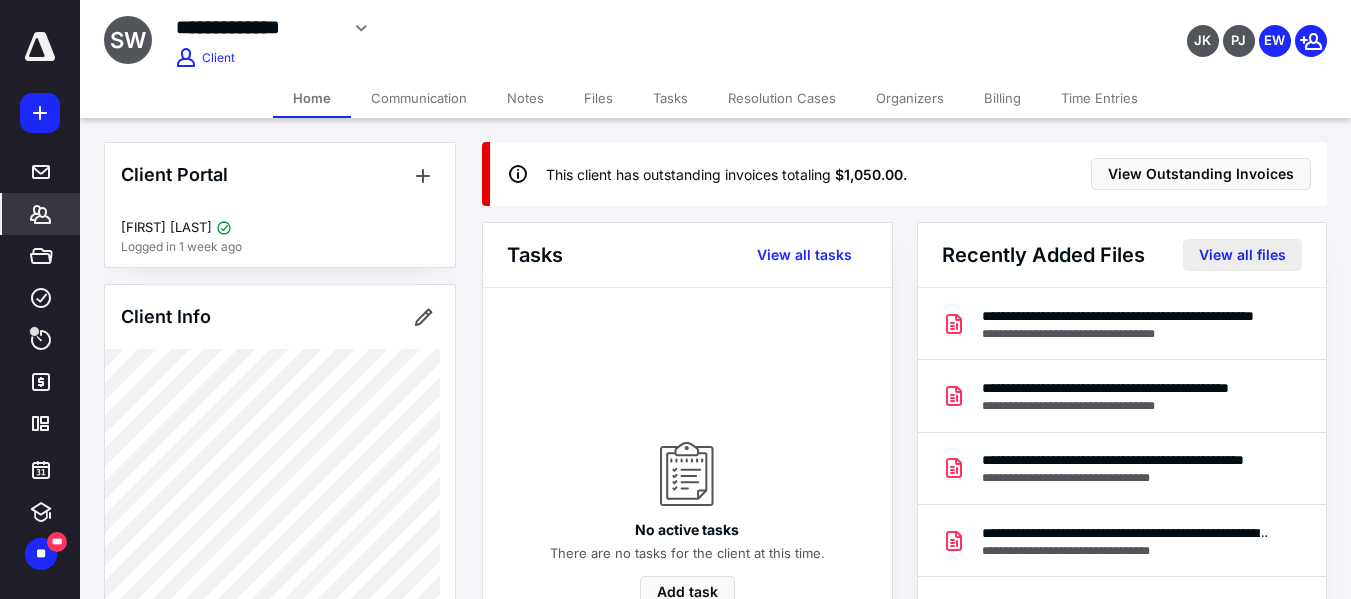 click on "View all files" at bounding box center (1242, 255) 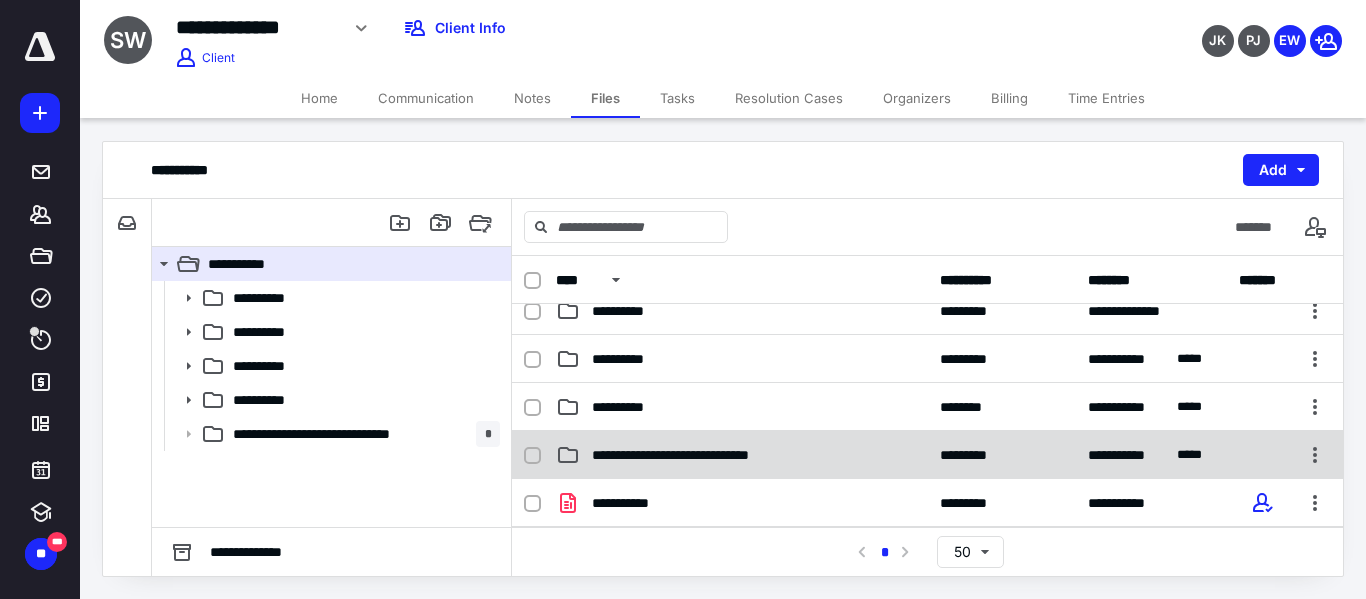 scroll, scrollTop: 100, scrollLeft: 0, axis: vertical 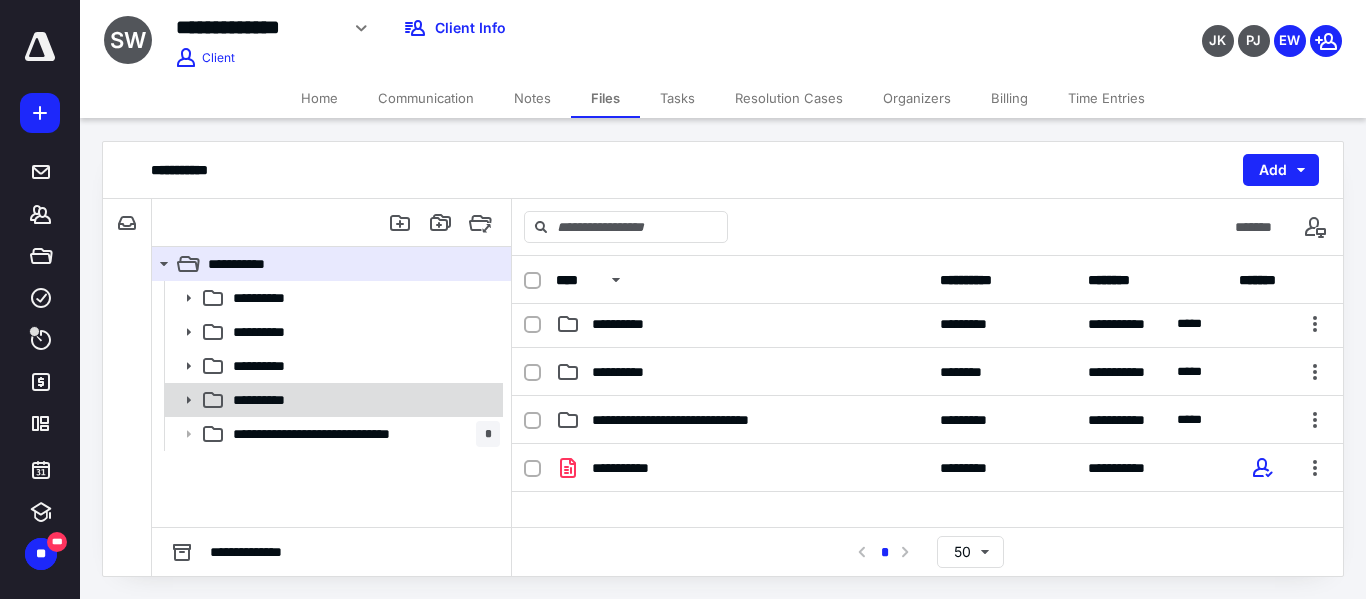 click 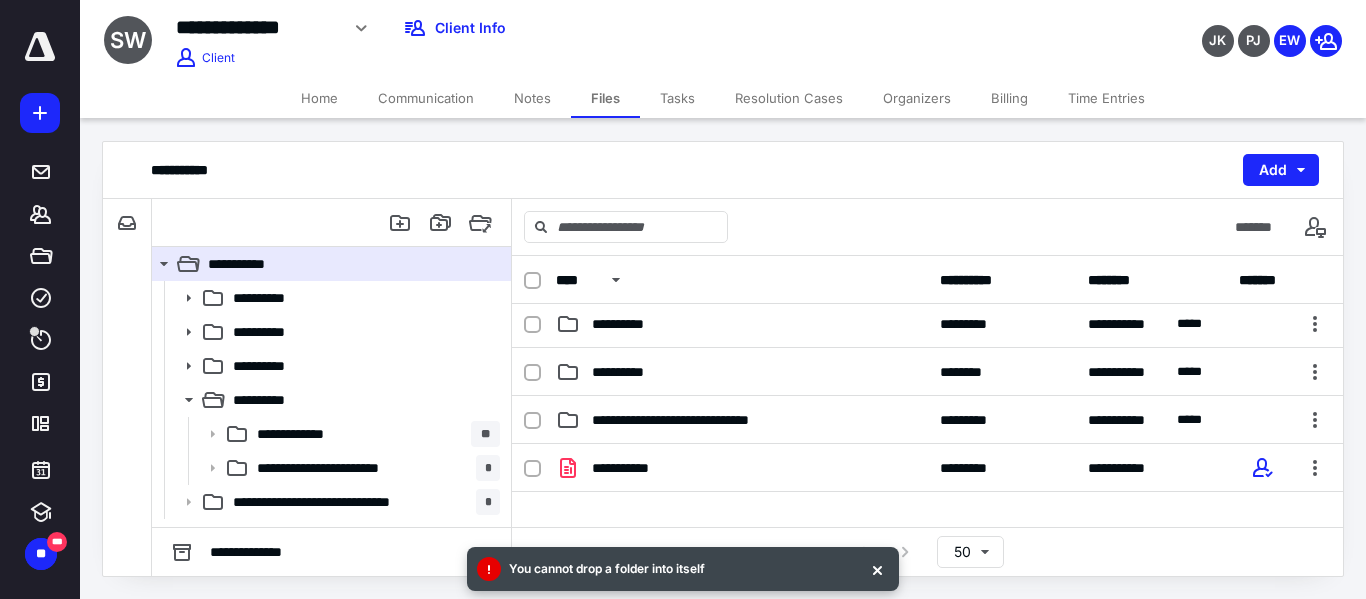 click at bounding box center (877, 569) 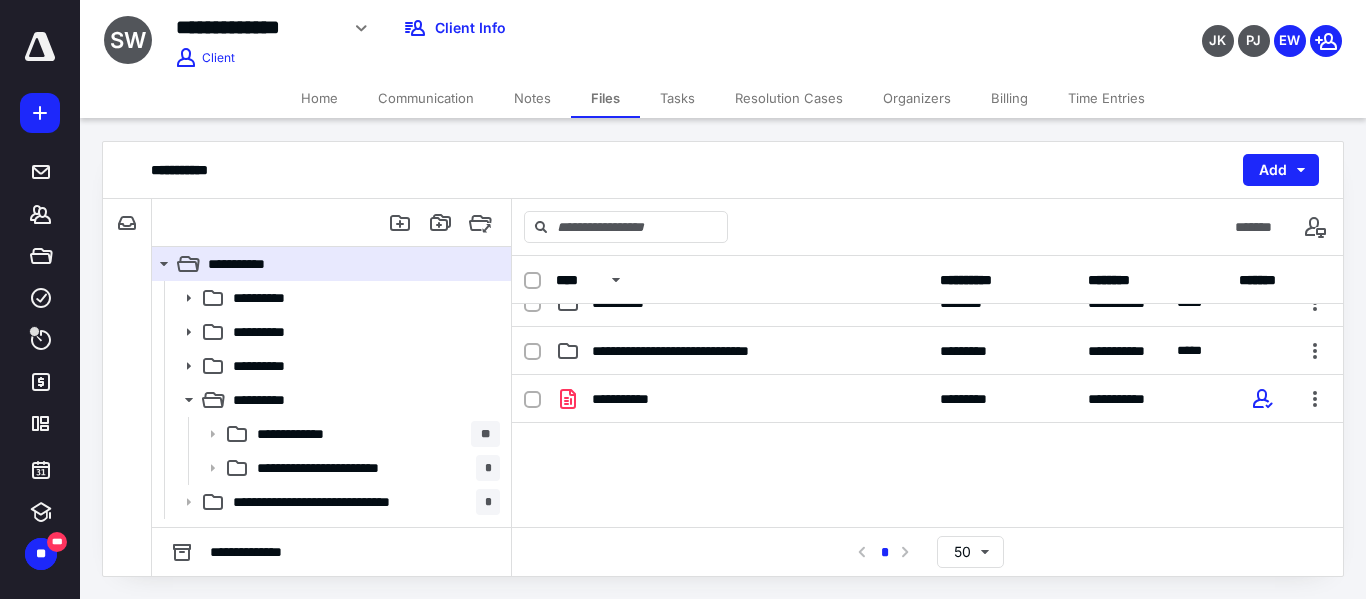 scroll, scrollTop: 0, scrollLeft: 0, axis: both 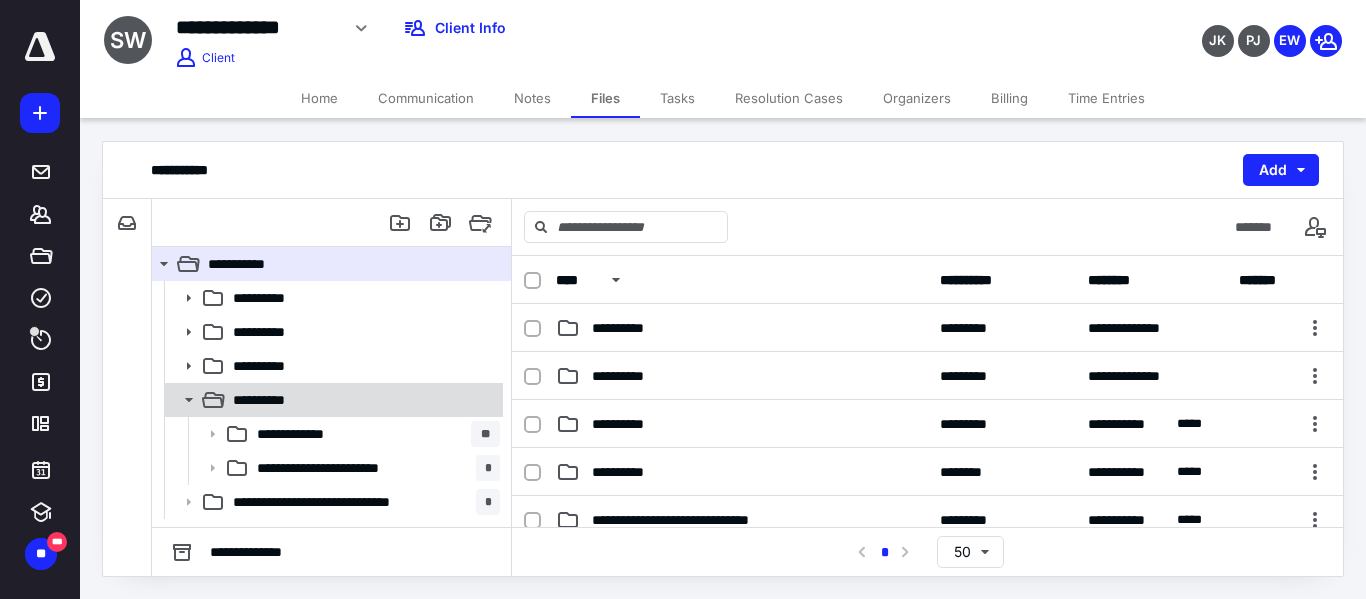 click 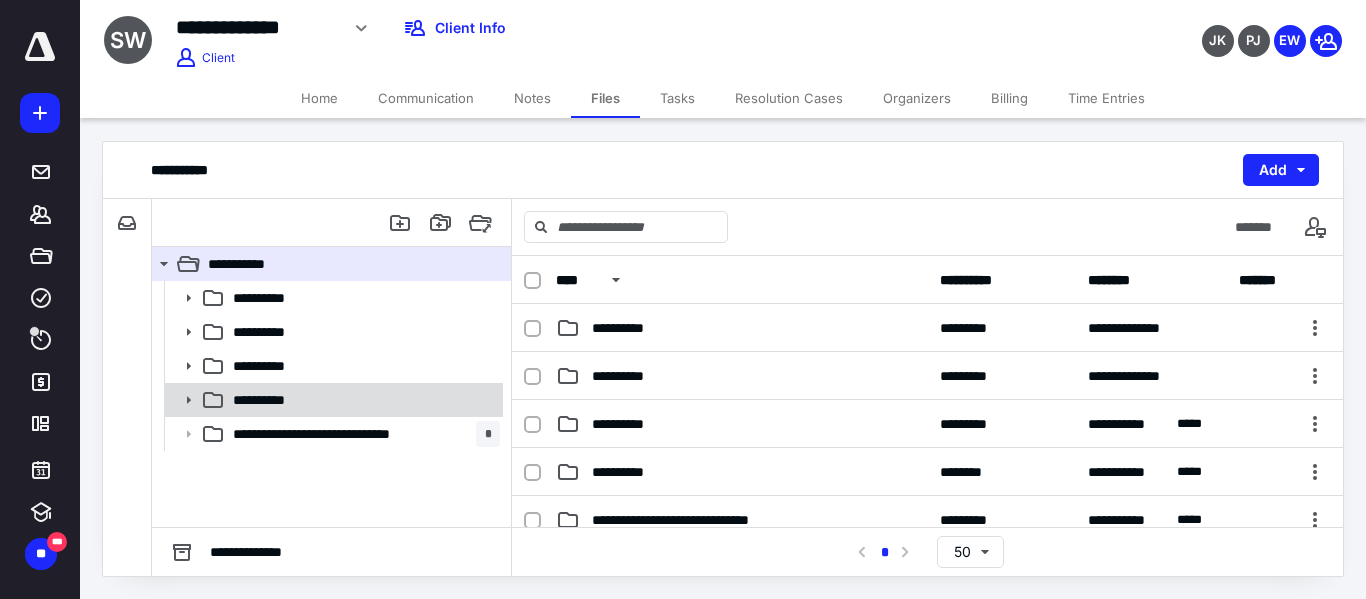 click 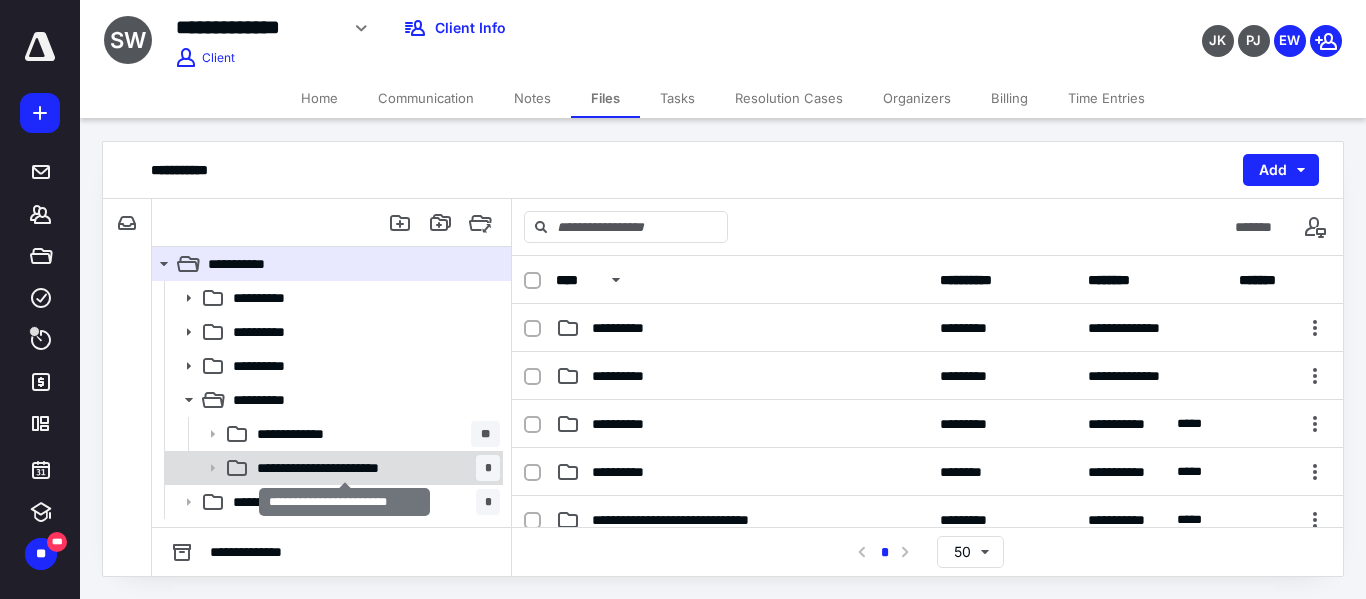click on "**********" at bounding box center (344, 468) 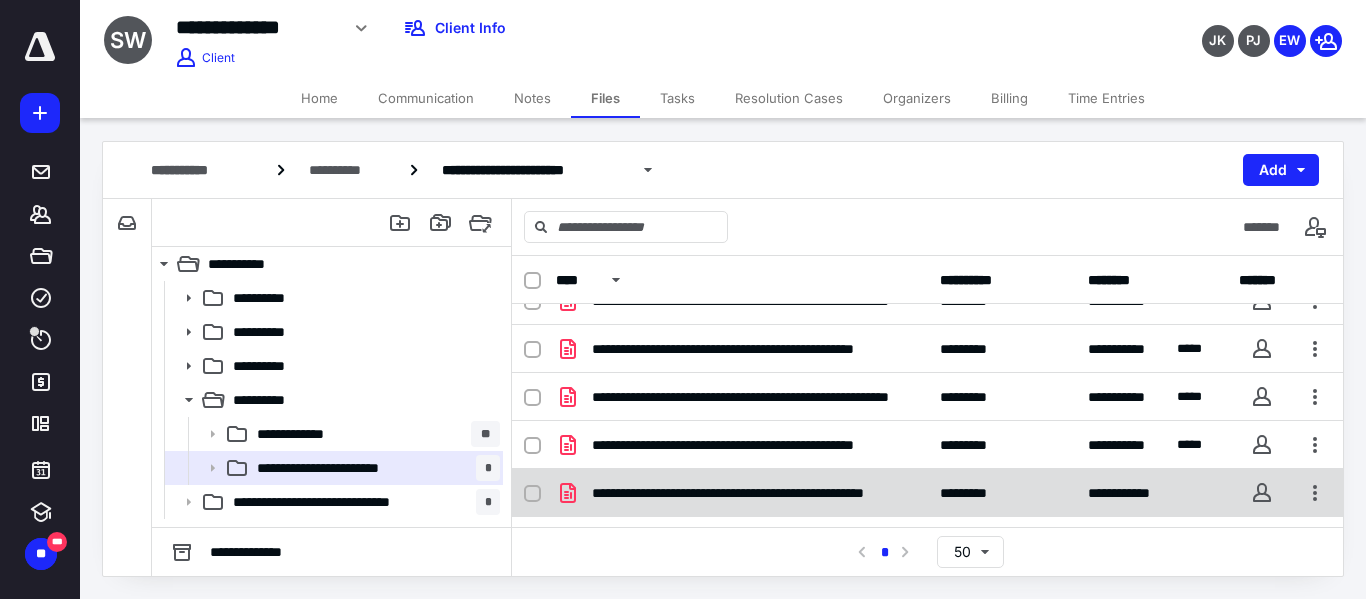 scroll, scrollTop: 0, scrollLeft: 0, axis: both 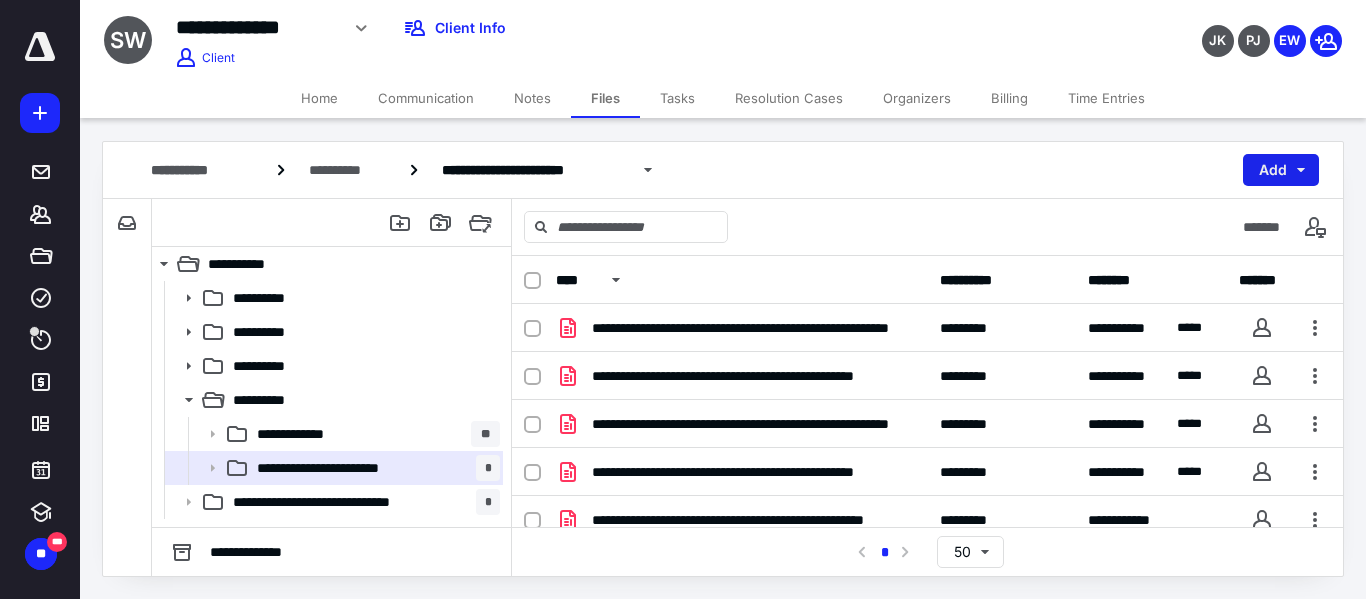 click on "Add" at bounding box center (1281, 170) 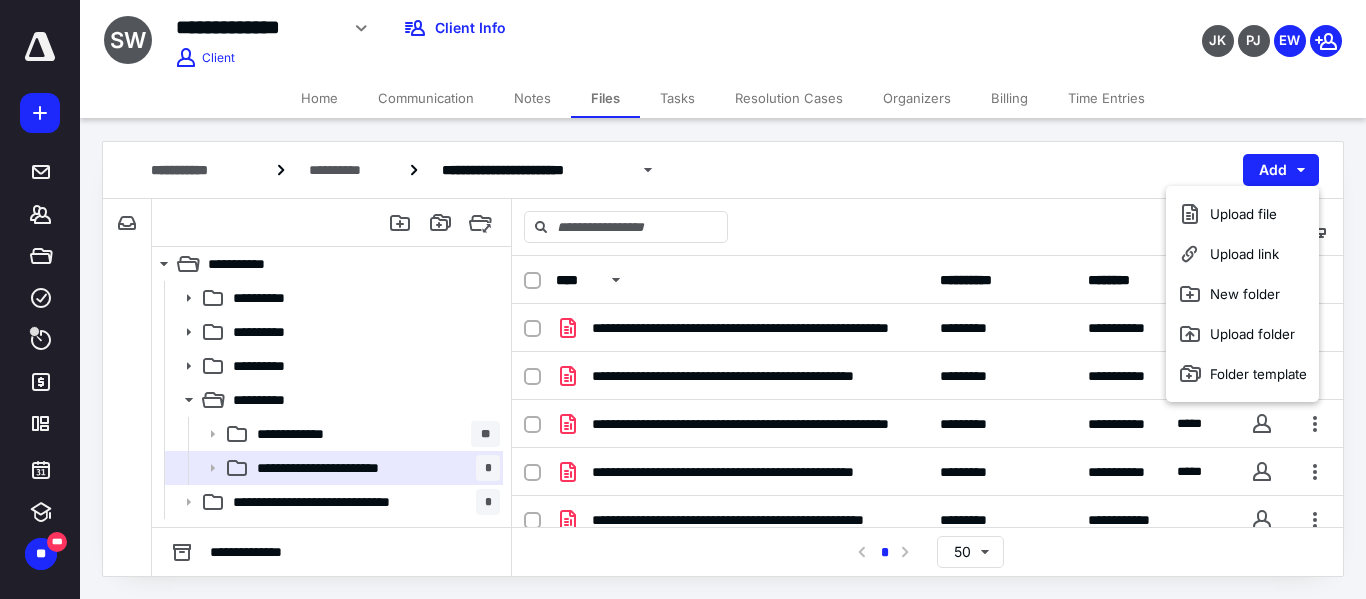 click on "**********" at bounding box center [723, 170] 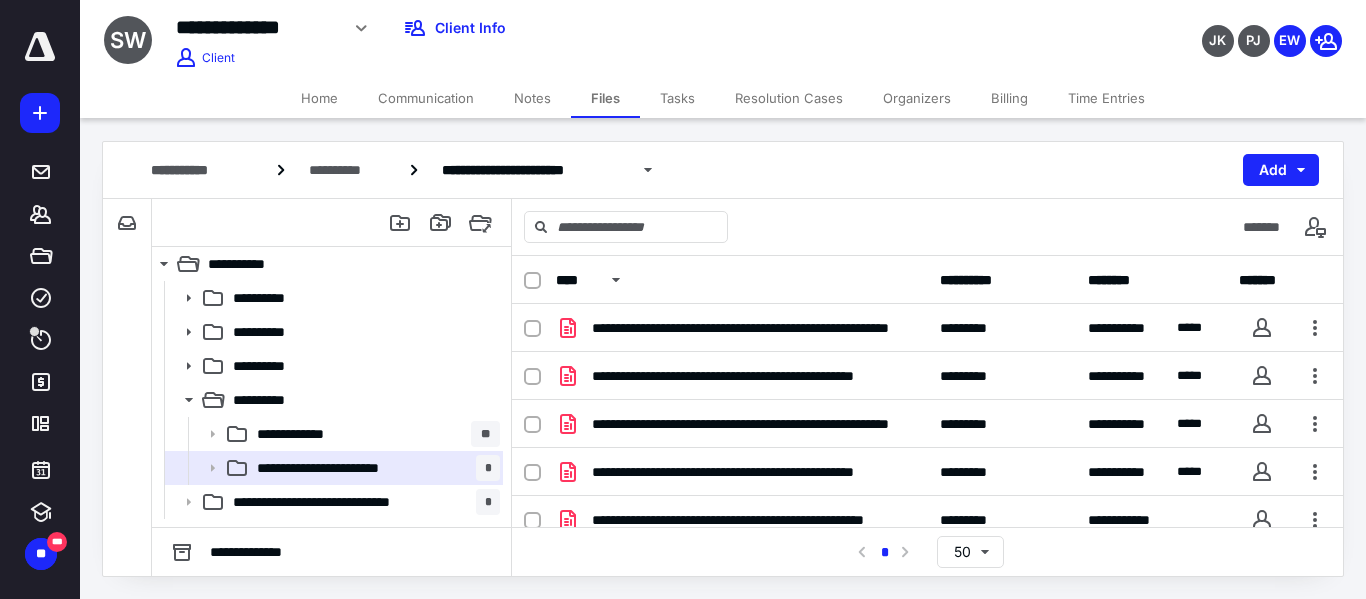 click at bounding box center (532, 281) 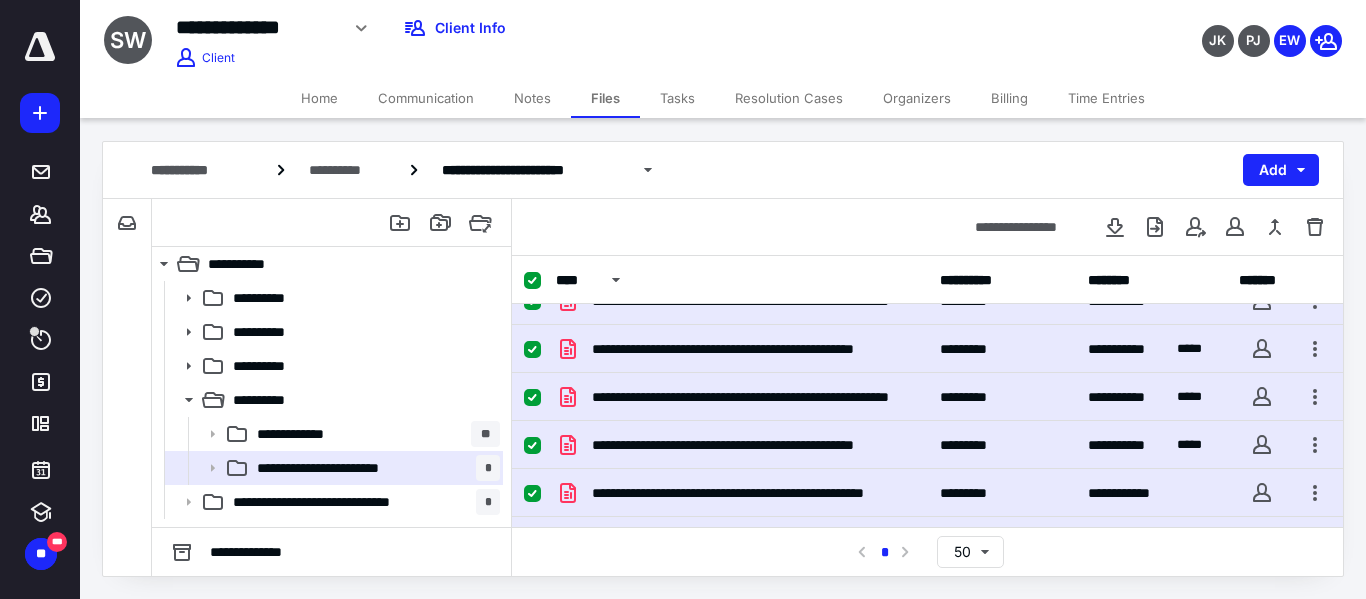 scroll, scrollTop: 0, scrollLeft: 0, axis: both 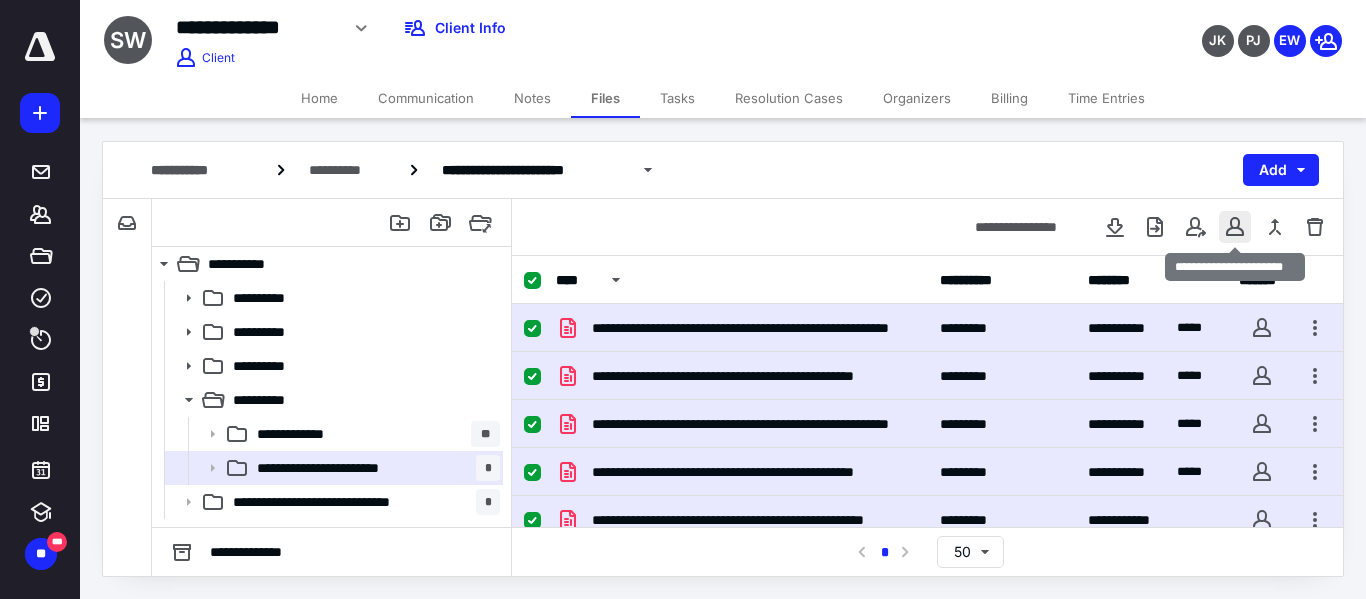 click at bounding box center [1235, 227] 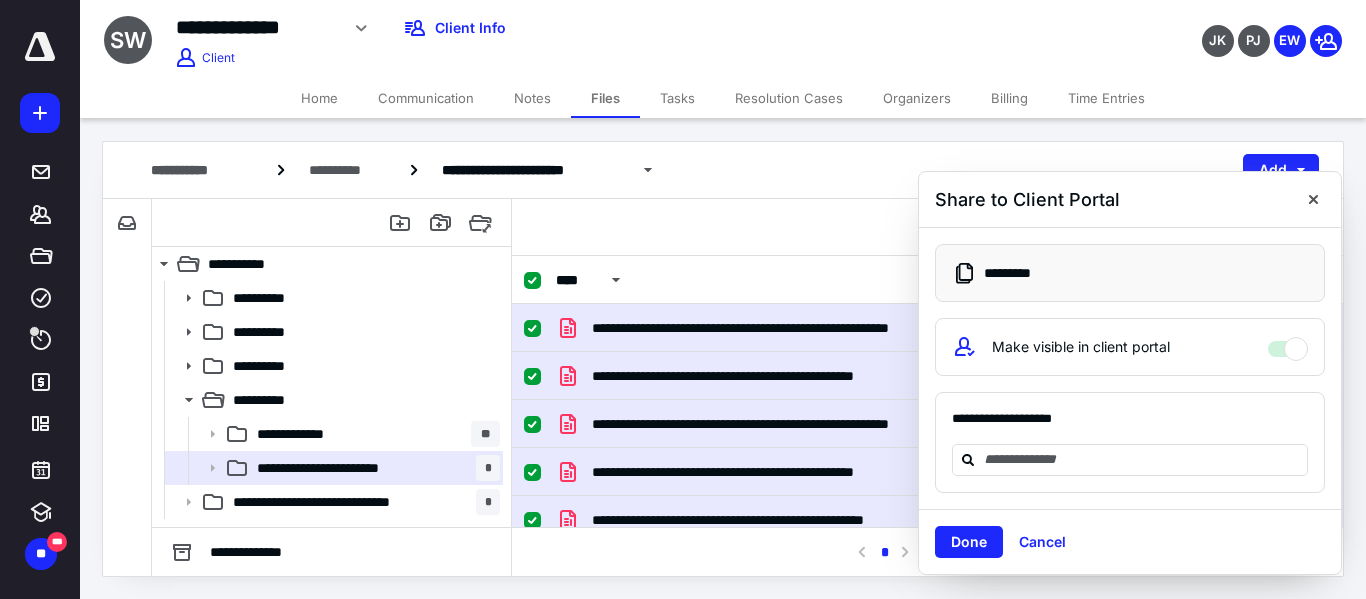 click on "Done" at bounding box center (969, 542) 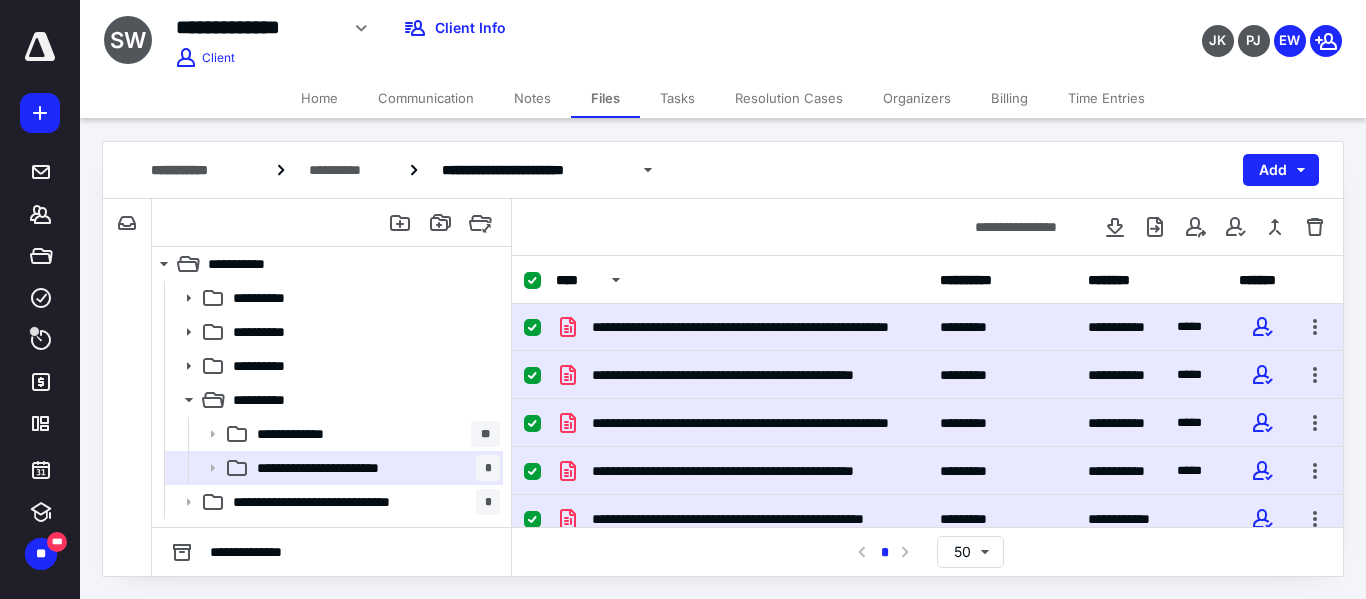 scroll, scrollTop: 0, scrollLeft: 0, axis: both 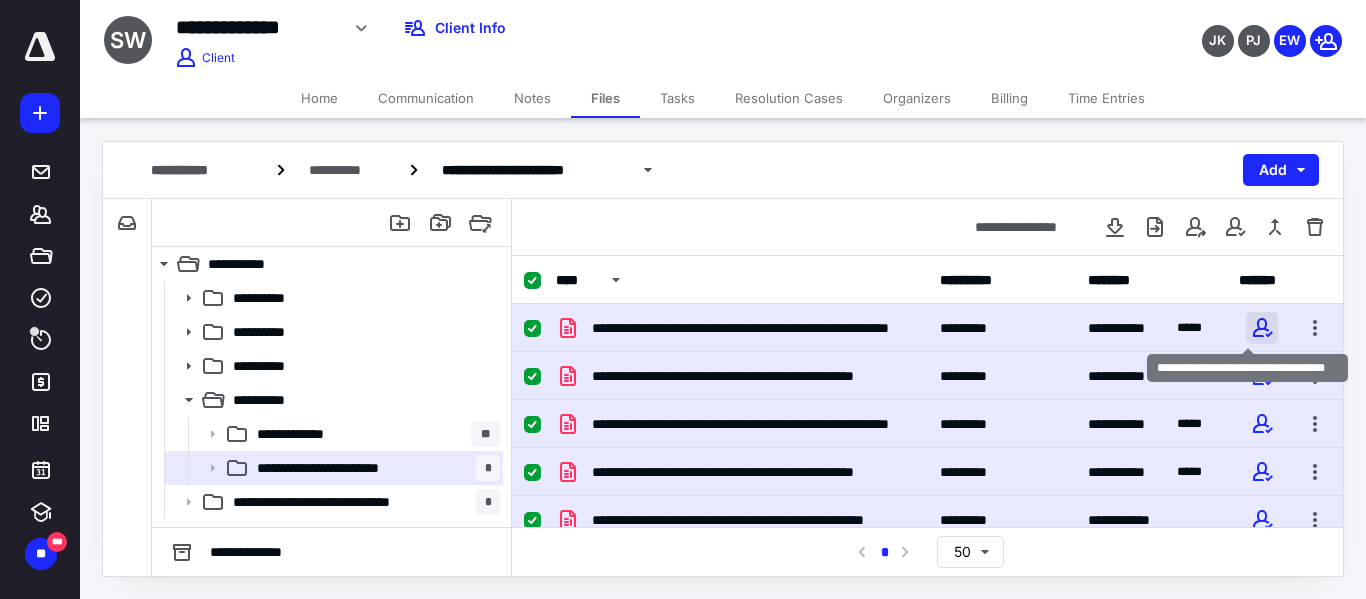 click at bounding box center [1262, 328] 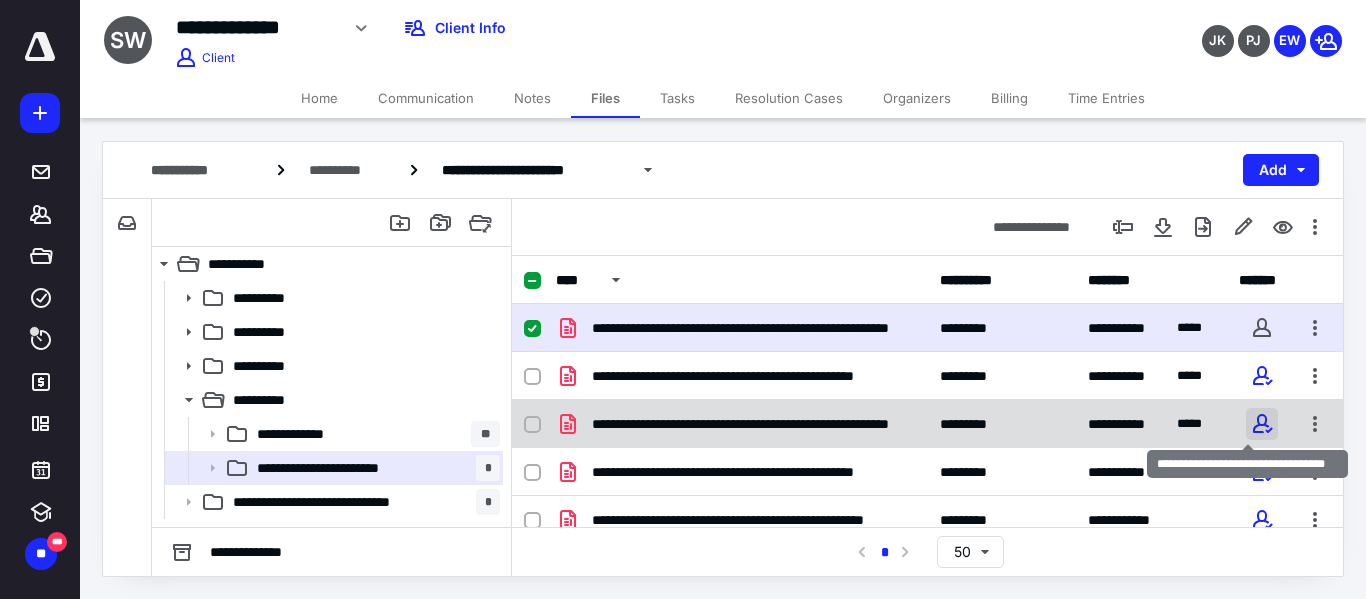 click at bounding box center (1262, 424) 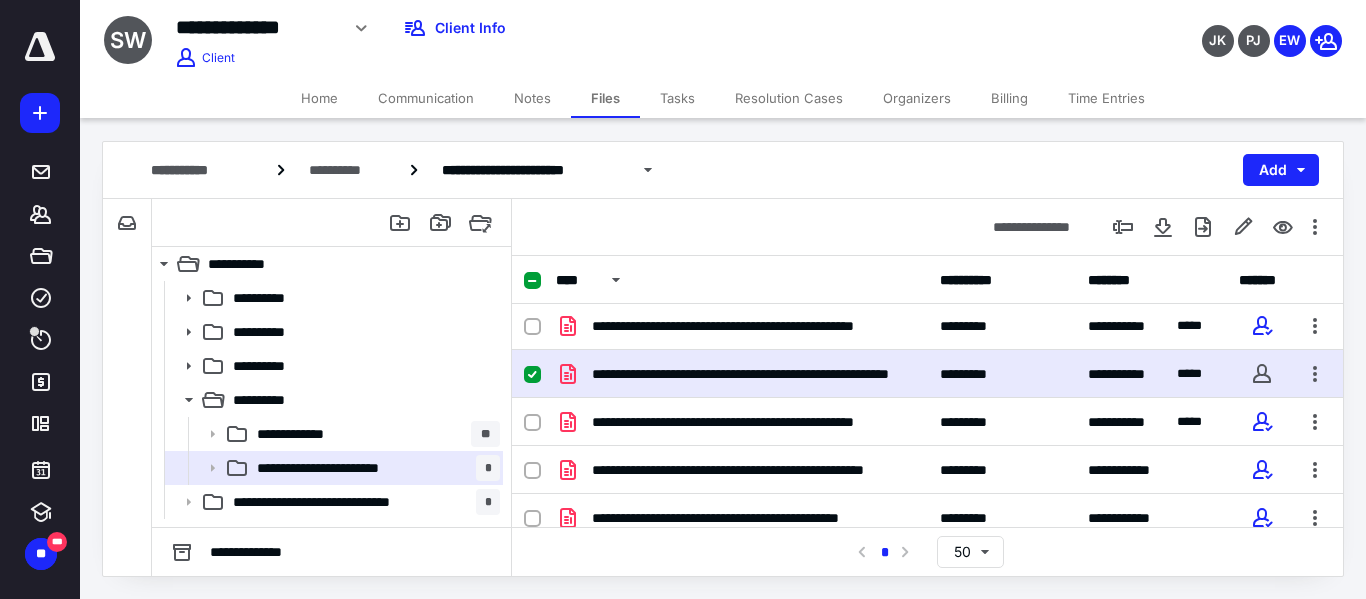 scroll, scrollTop: 77, scrollLeft: 0, axis: vertical 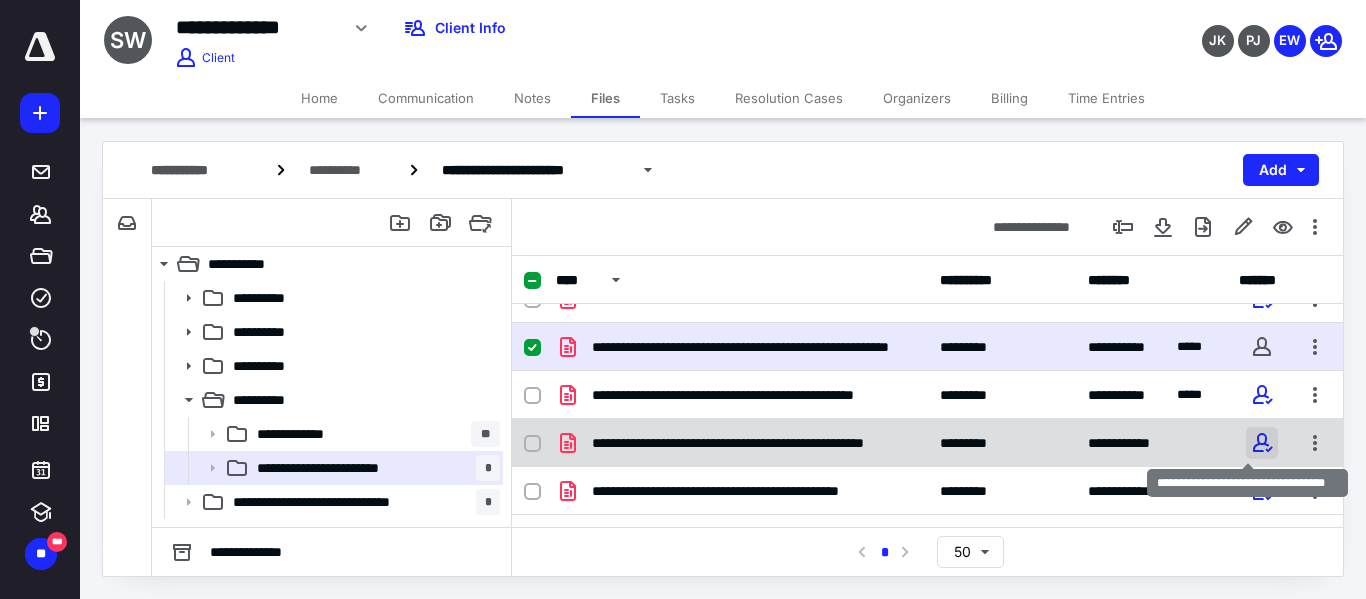 click at bounding box center [1262, 443] 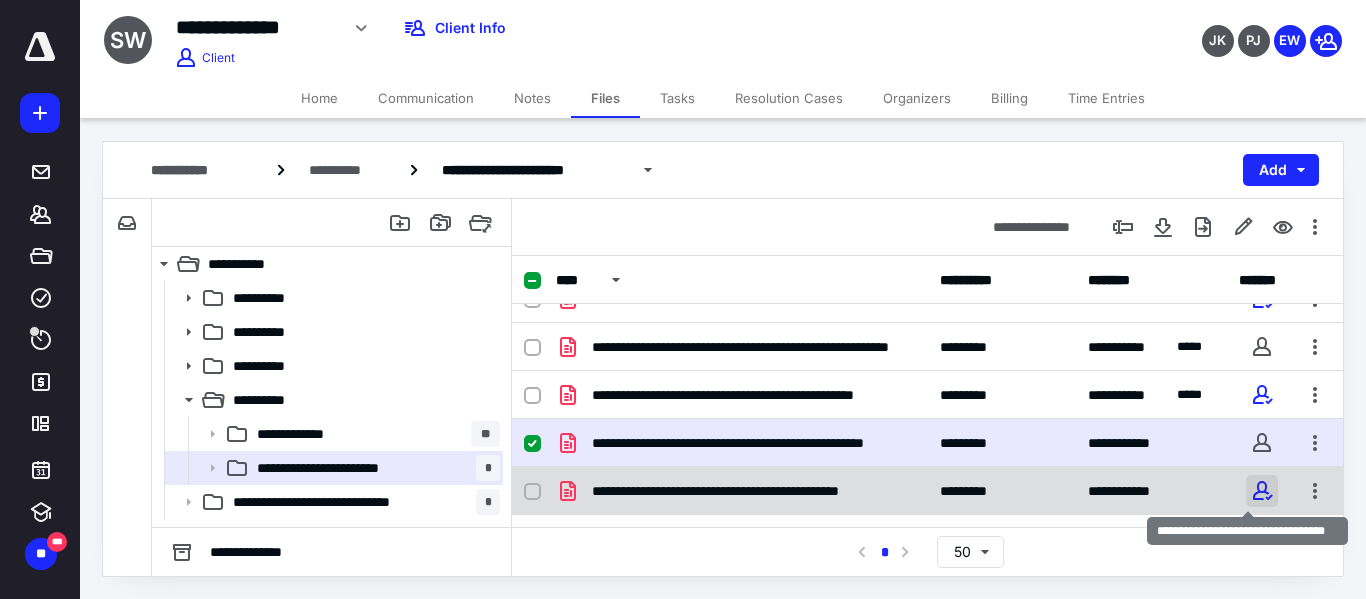 click at bounding box center (1262, 491) 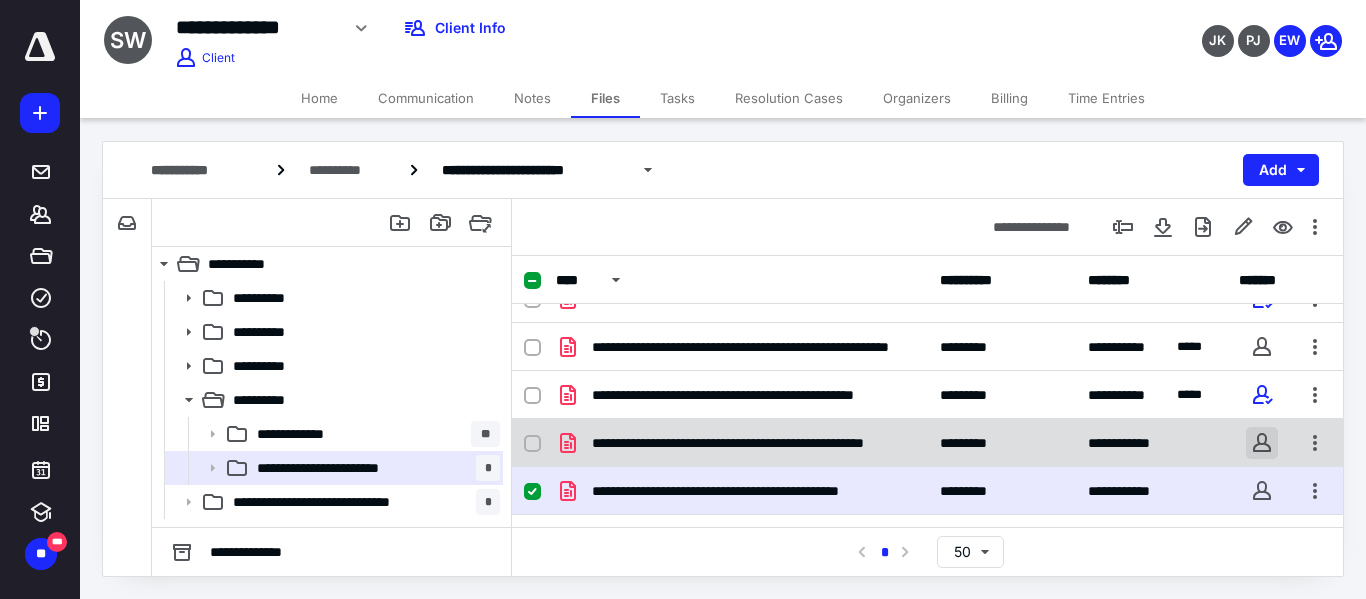 scroll, scrollTop: 0, scrollLeft: 0, axis: both 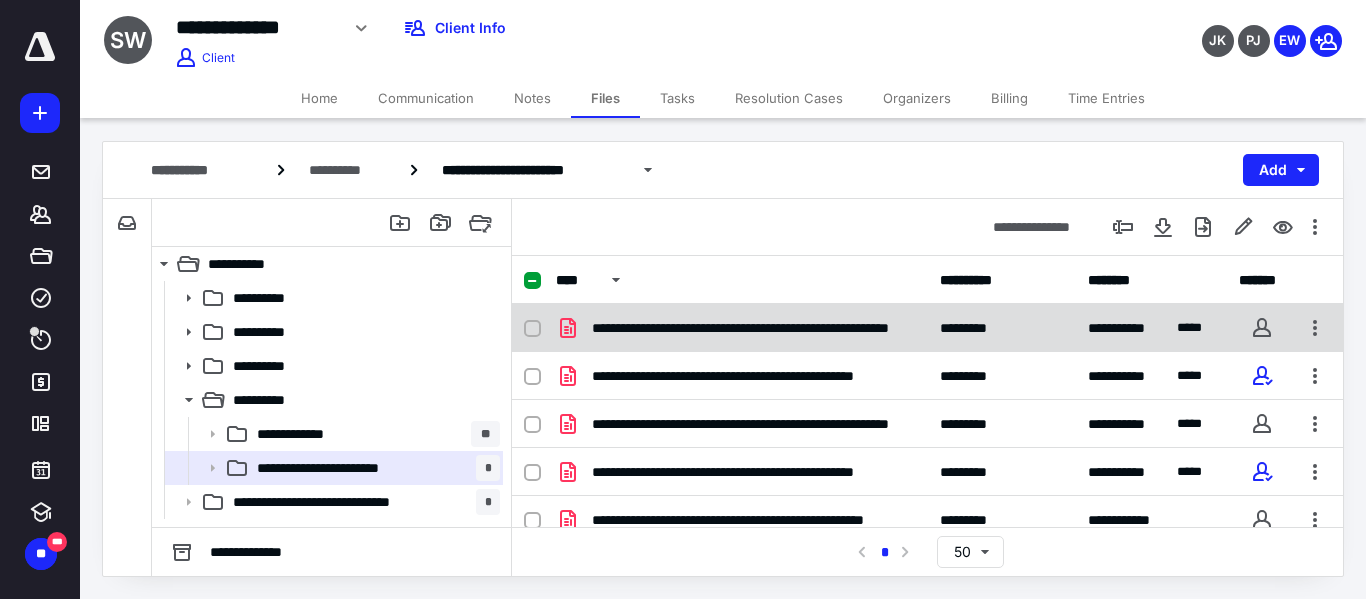 click at bounding box center (540, 328) 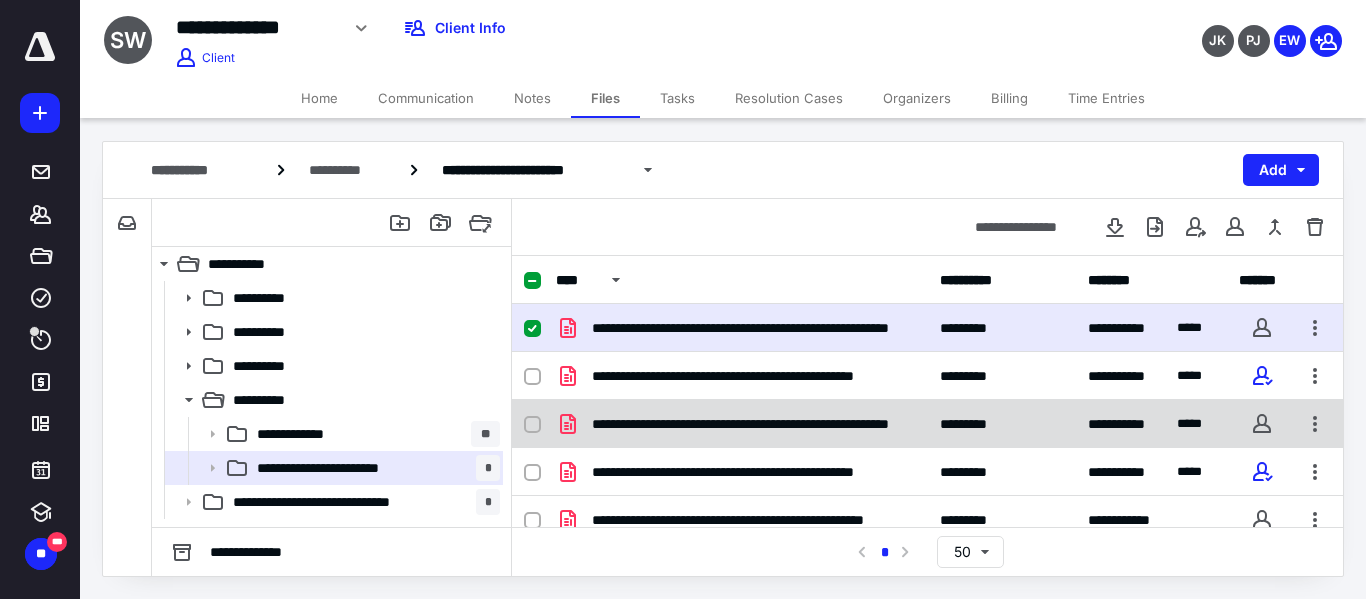 drag, startPoint x: 534, startPoint y: 426, endPoint x: 548, endPoint y: 426, distance: 14 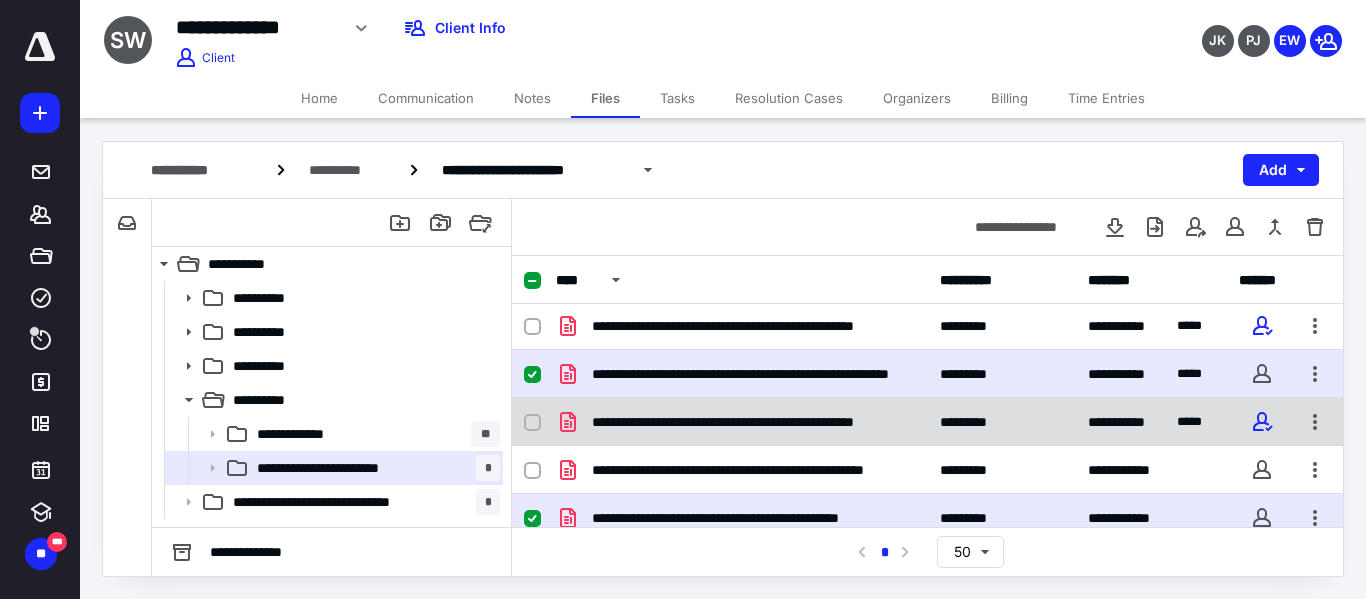 scroll, scrollTop: 77, scrollLeft: 0, axis: vertical 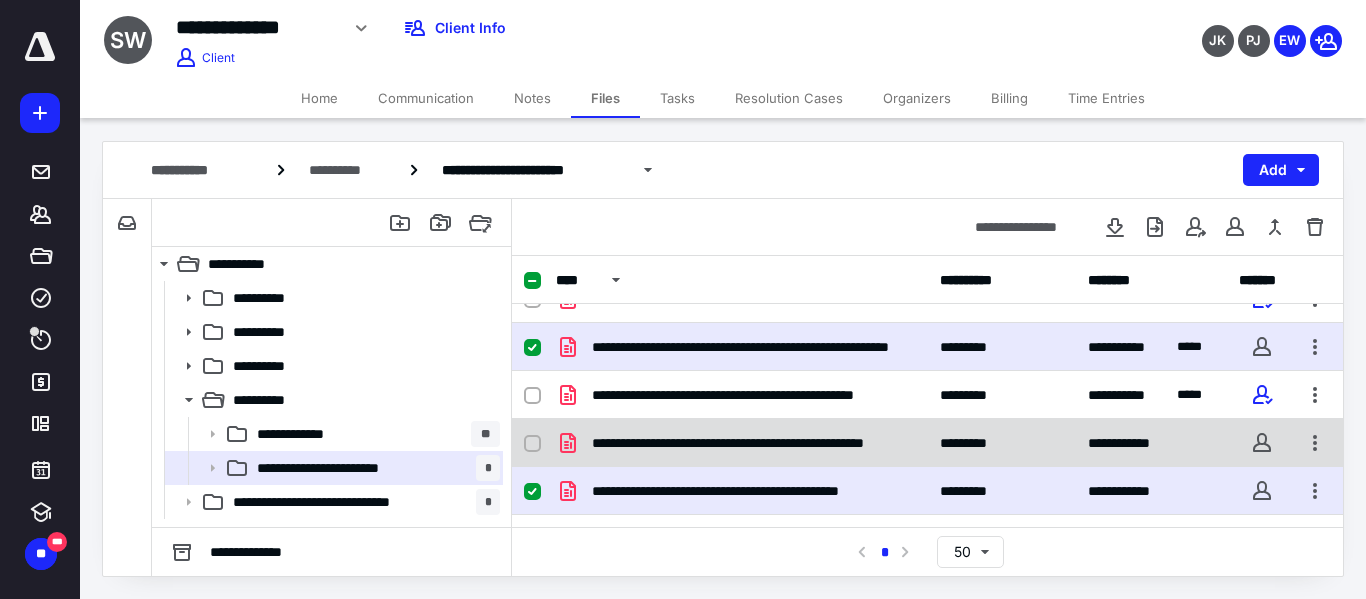click 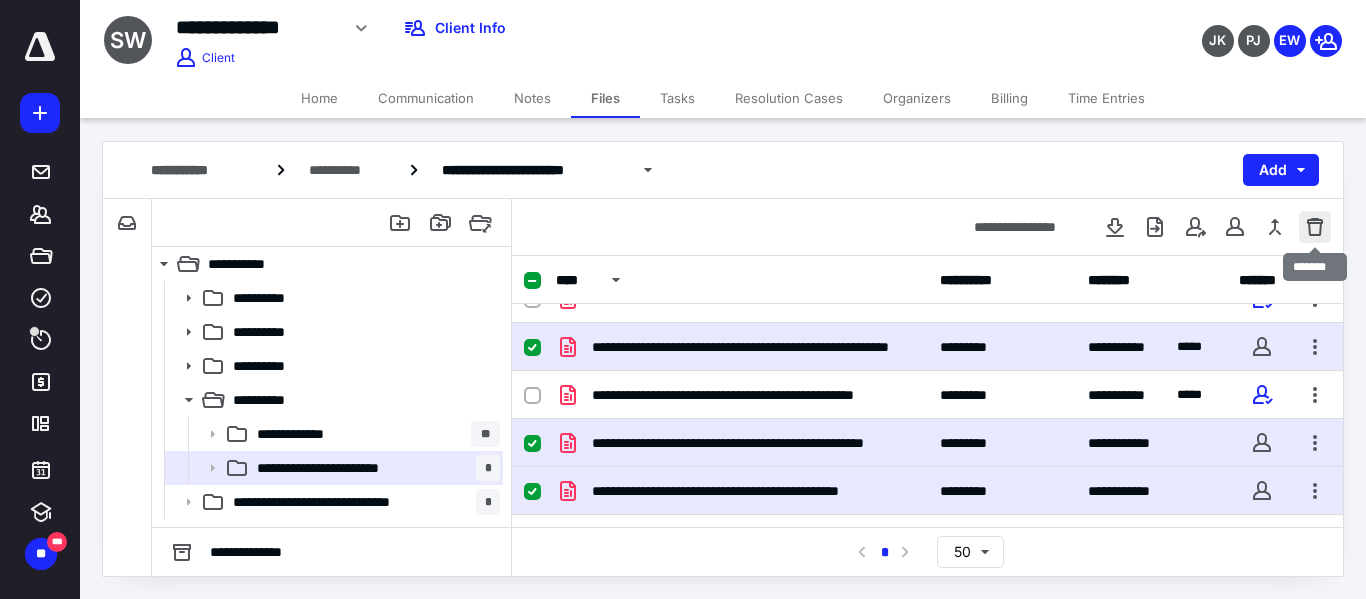 click at bounding box center (1315, 227) 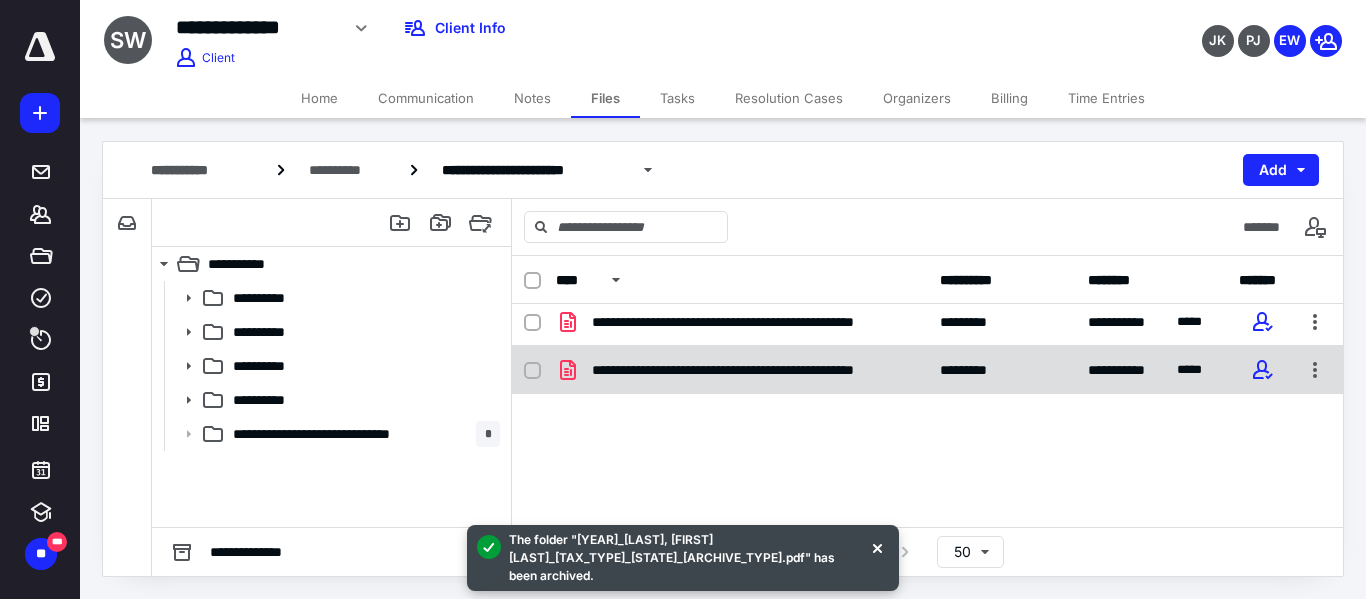 scroll, scrollTop: 0, scrollLeft: 0, axis: both 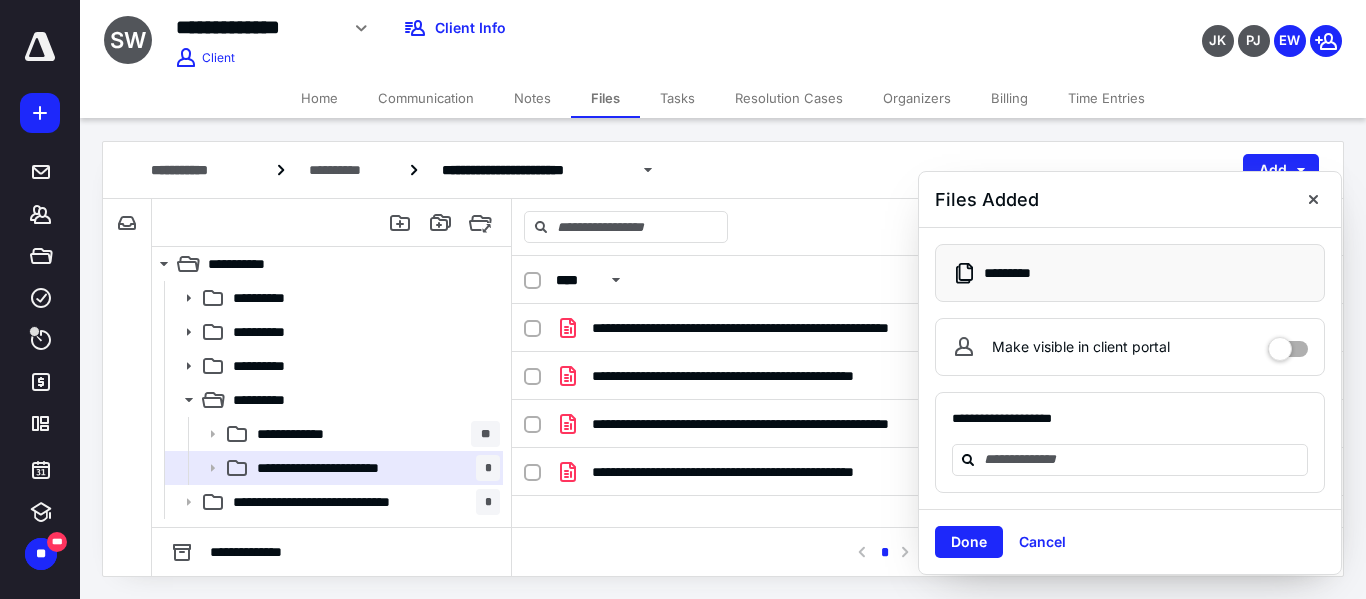 click at bounding box center (1313, 199) 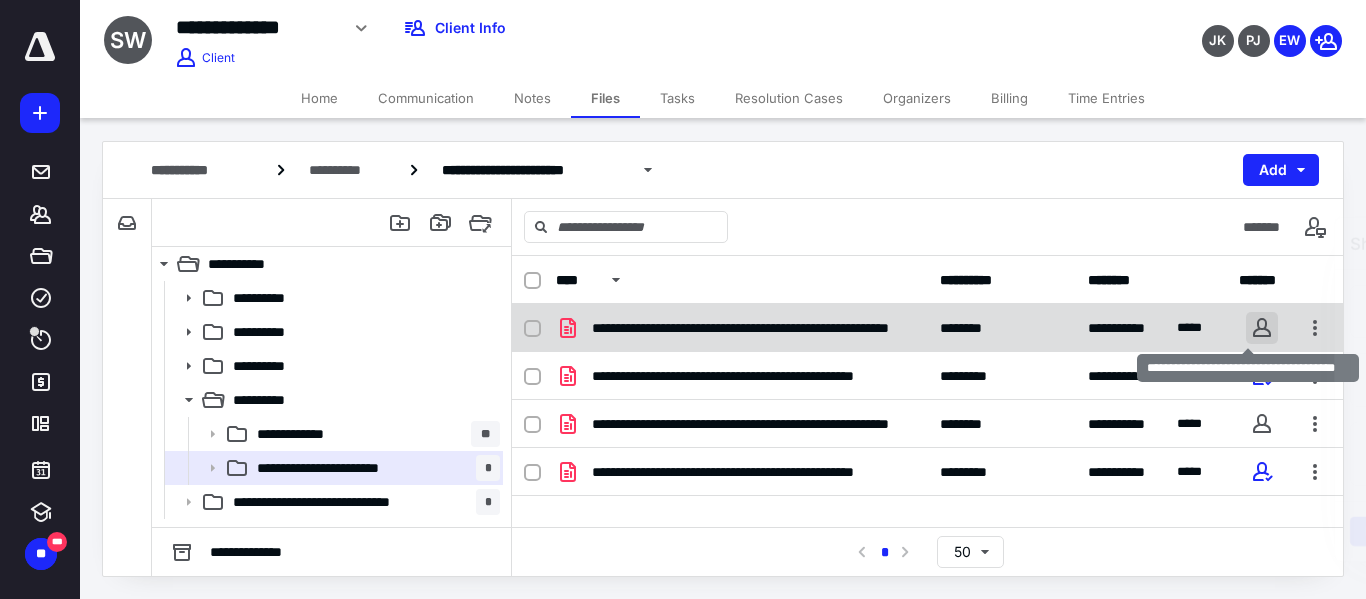 click at bounding box center (1262, 328) 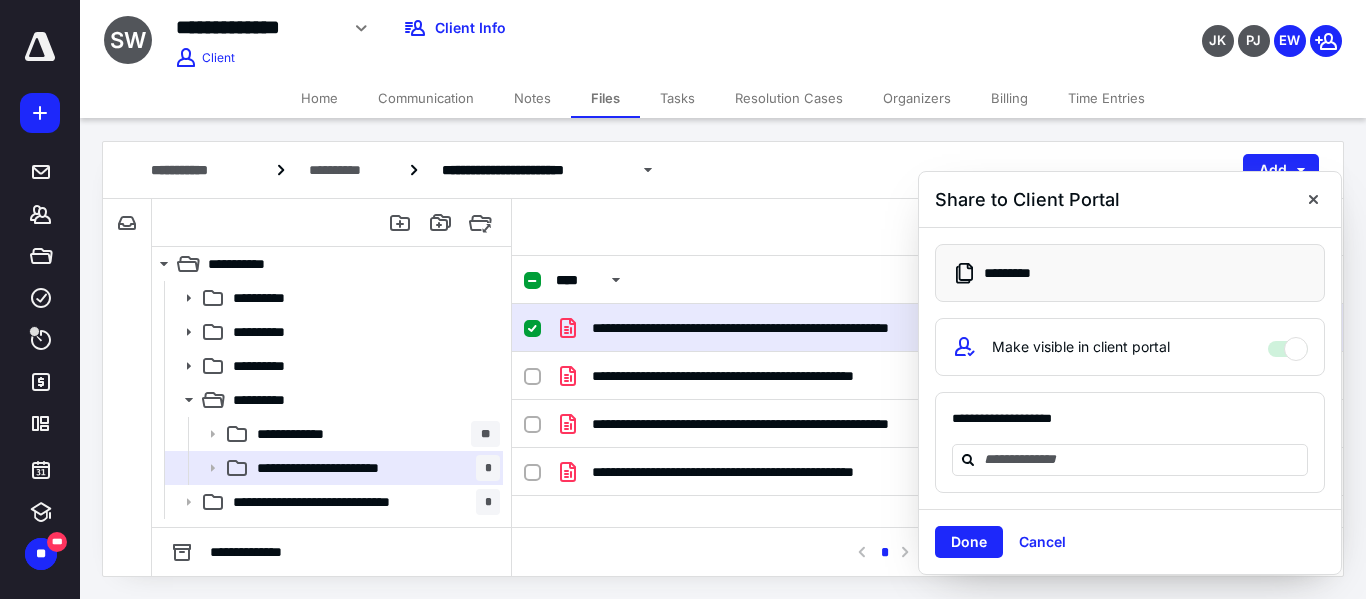 click on "Done" at bounding box center [969, 542] 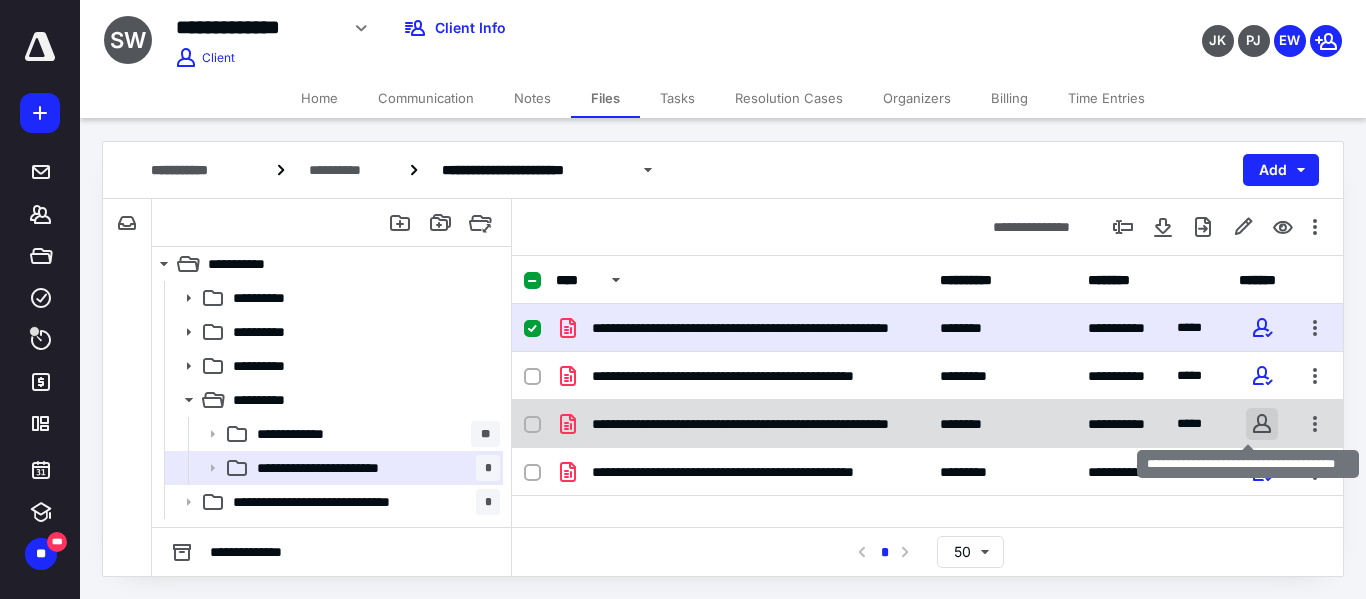 click at bounding box center (1262, 424) 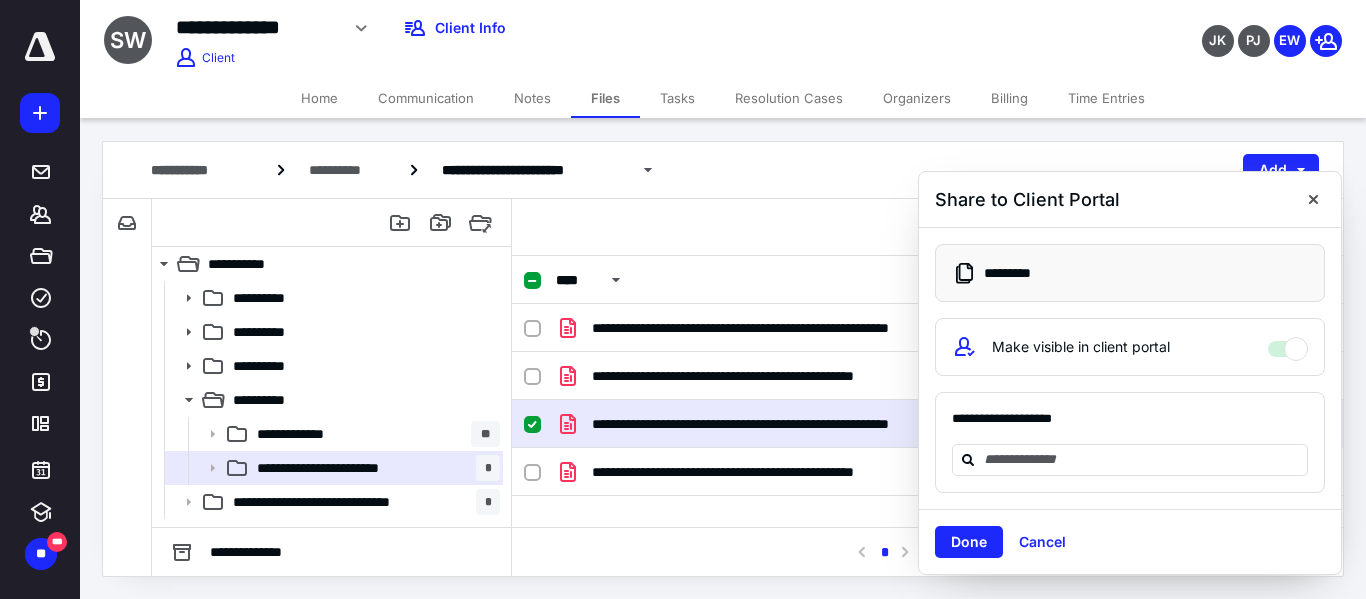 click on "Done" at bounding box center [969, 542] 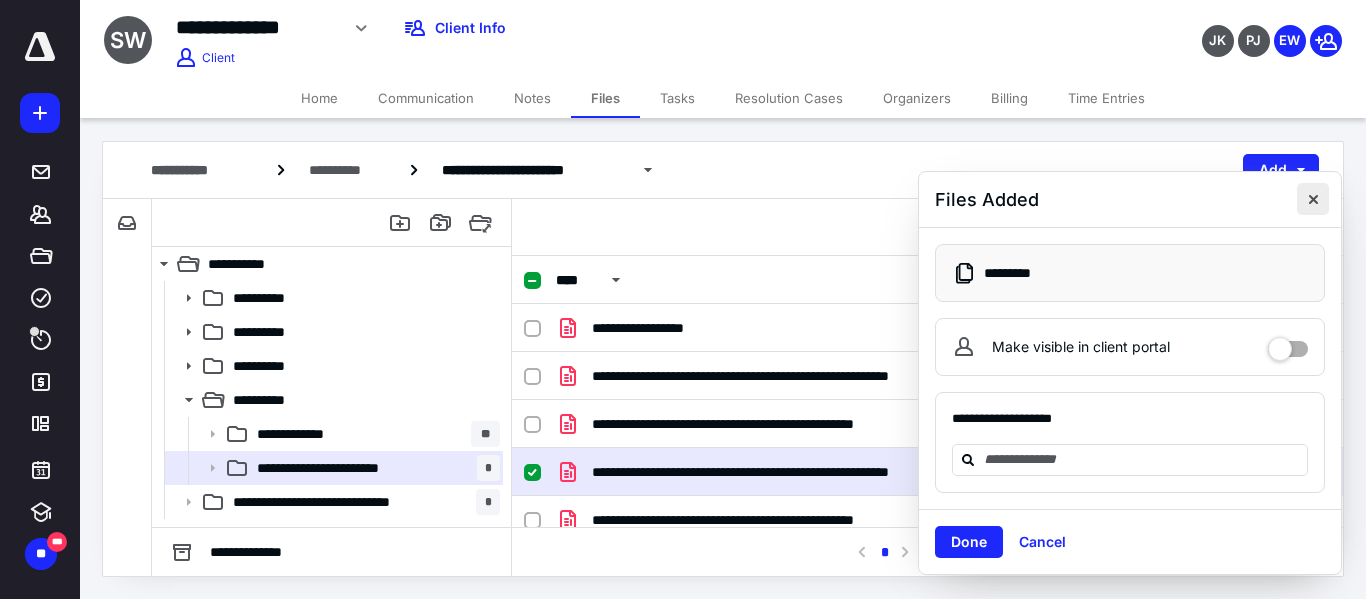 click at bounding box center [1313, 199] 